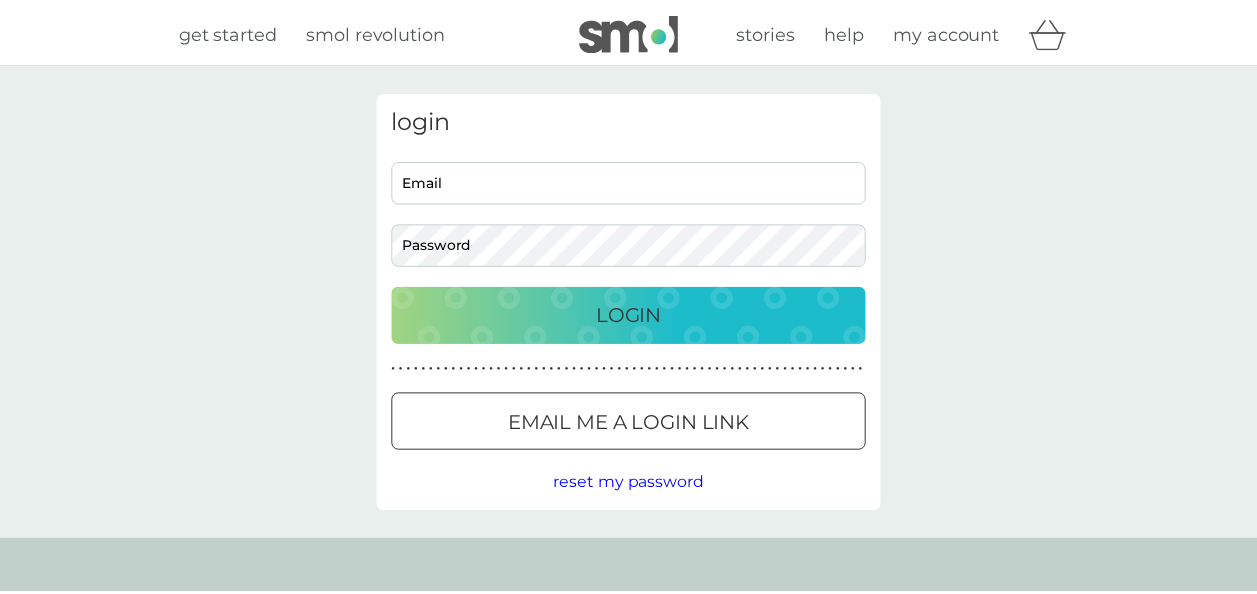 scroll, scrollTop: 0, scrollLeft: 0, axis: both 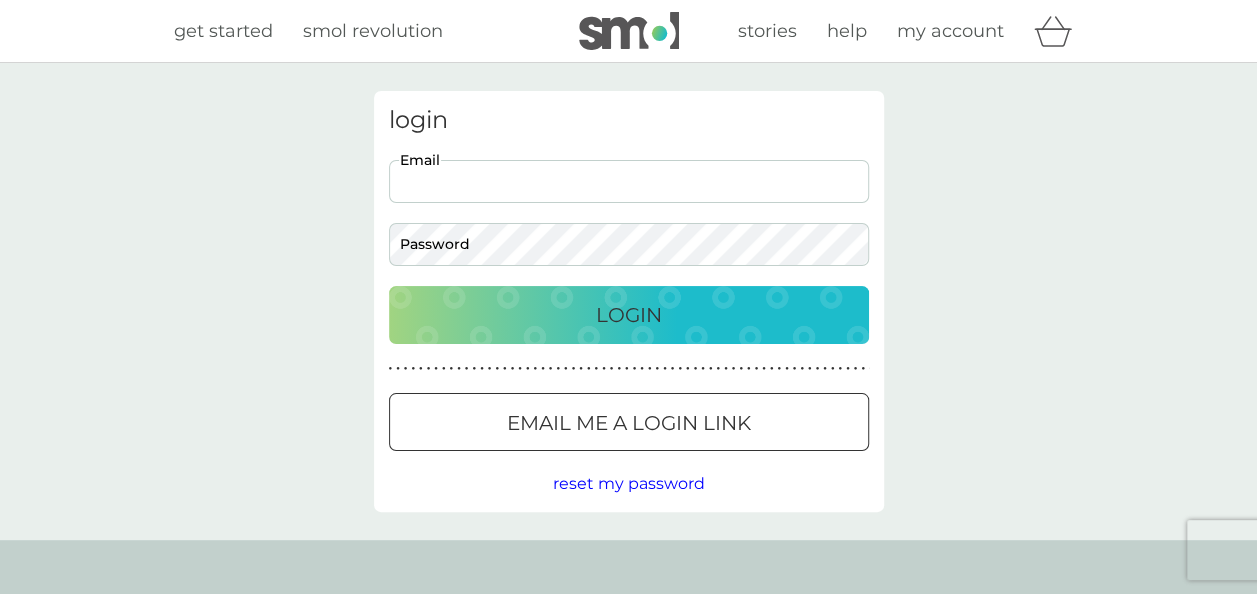 click on "Email" at bounding box center (629, 181) 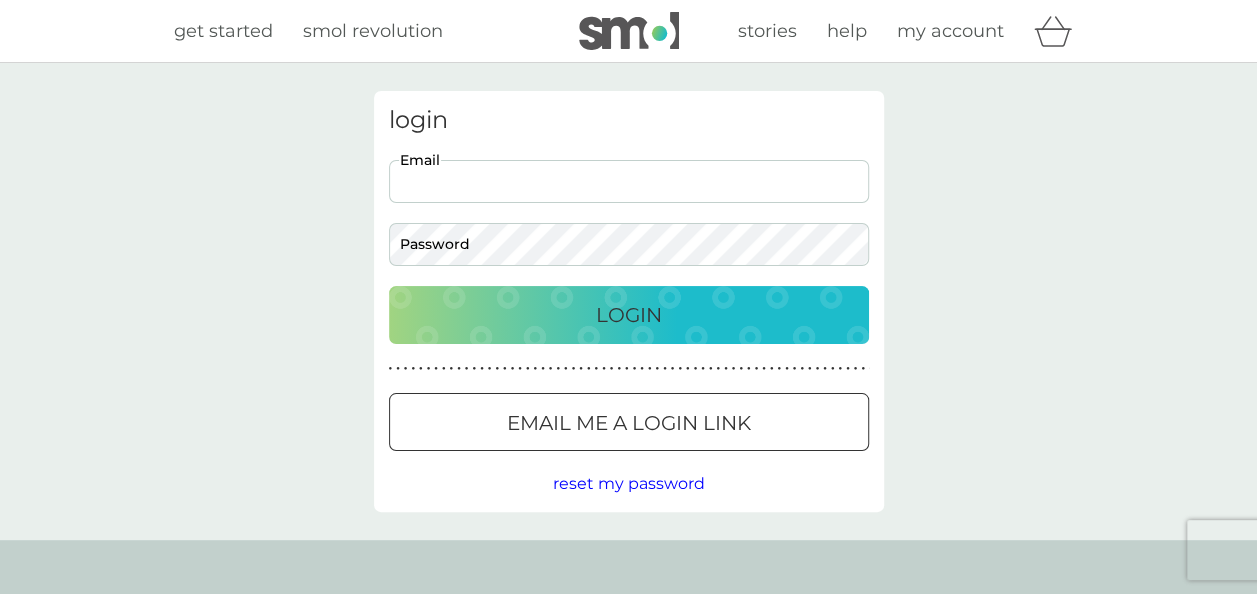 scroll, scrollTop: 0, scrollLeft: 0, axis: both 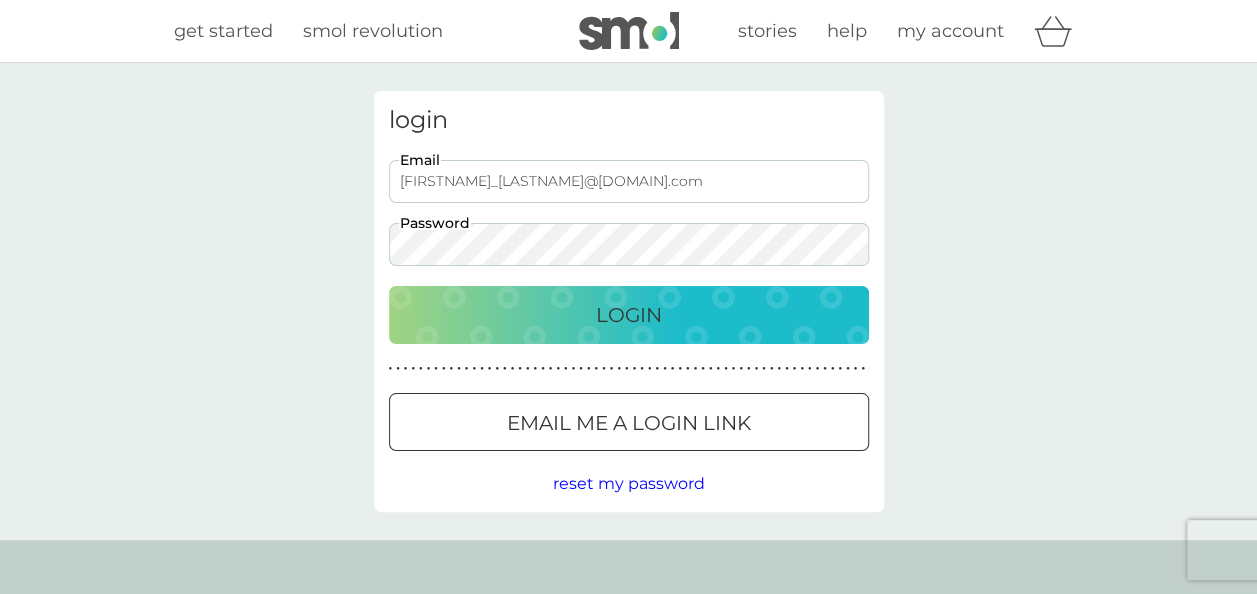 click on "Login" at bounding box center [629, 315] 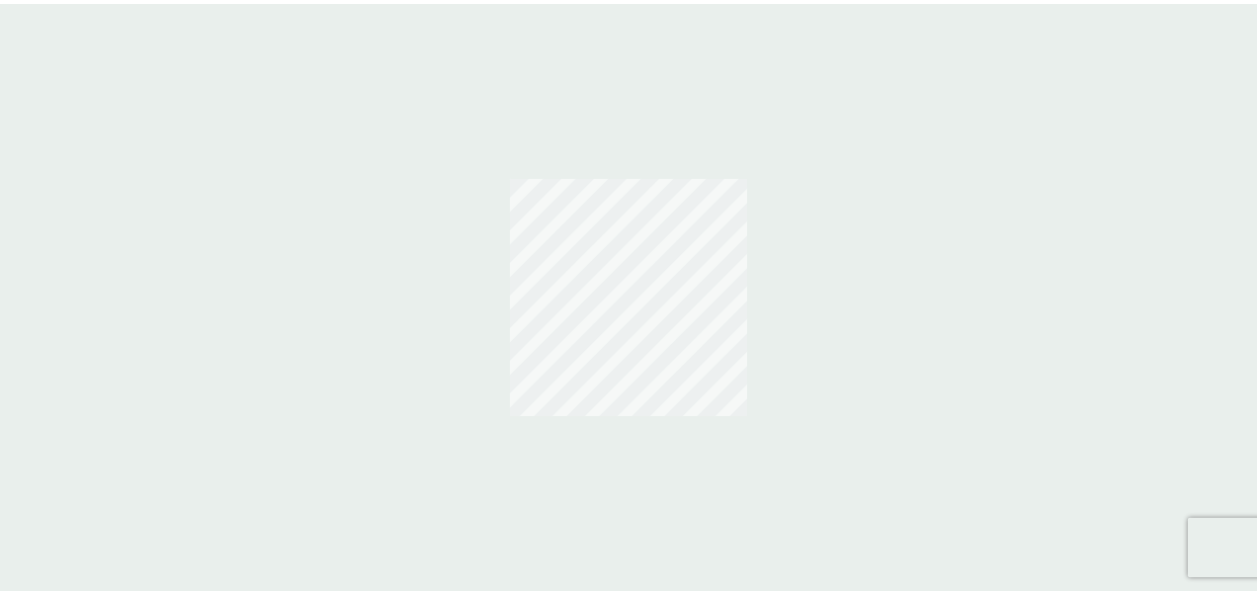 scroll, scrollTop: 0, scrollLeft: 0, axis: both 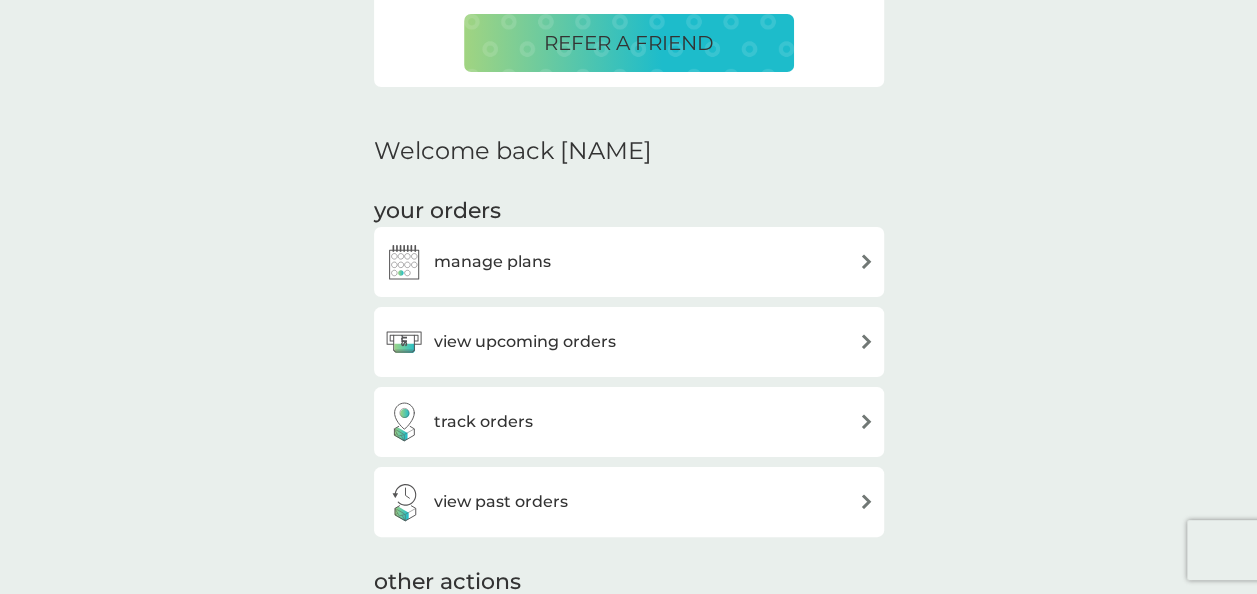 click at bounding box center [404, 262] 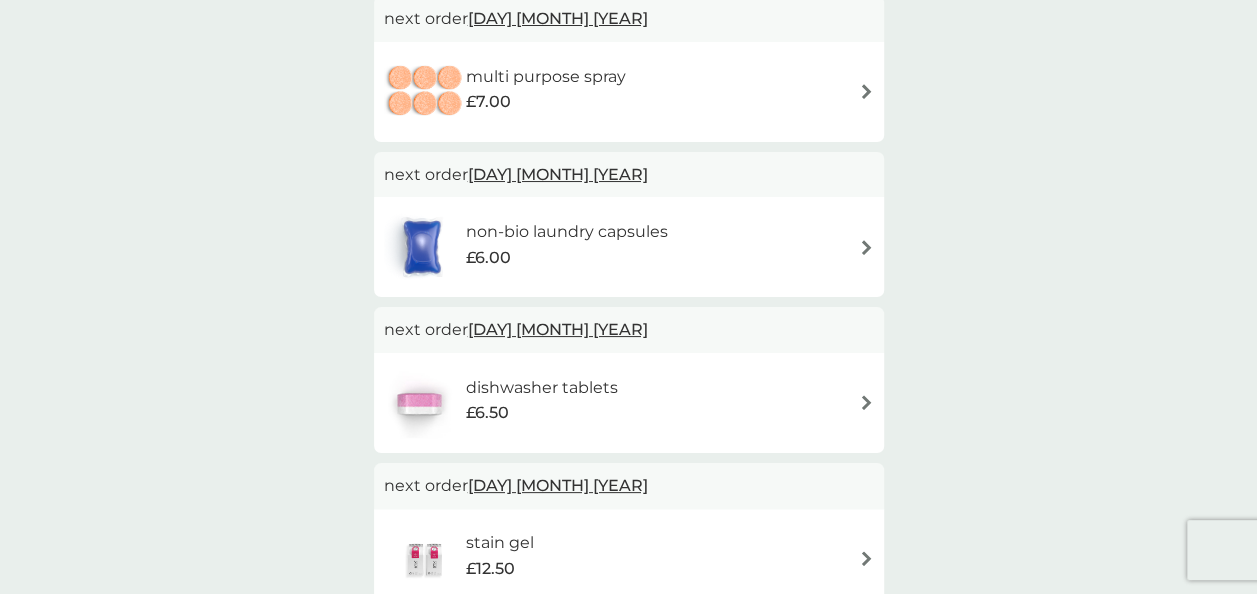 scroll, scrollTop: 400, scrollLeft: 0, axis: vertical 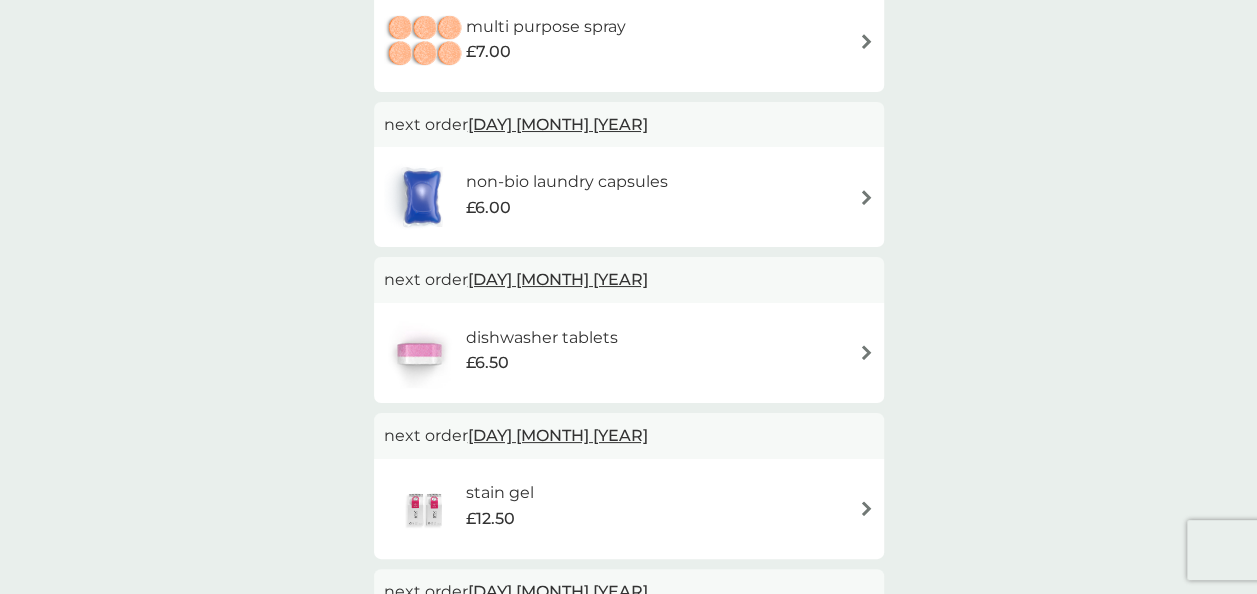 click on "[DATE]" at bounding box center [558, 435] 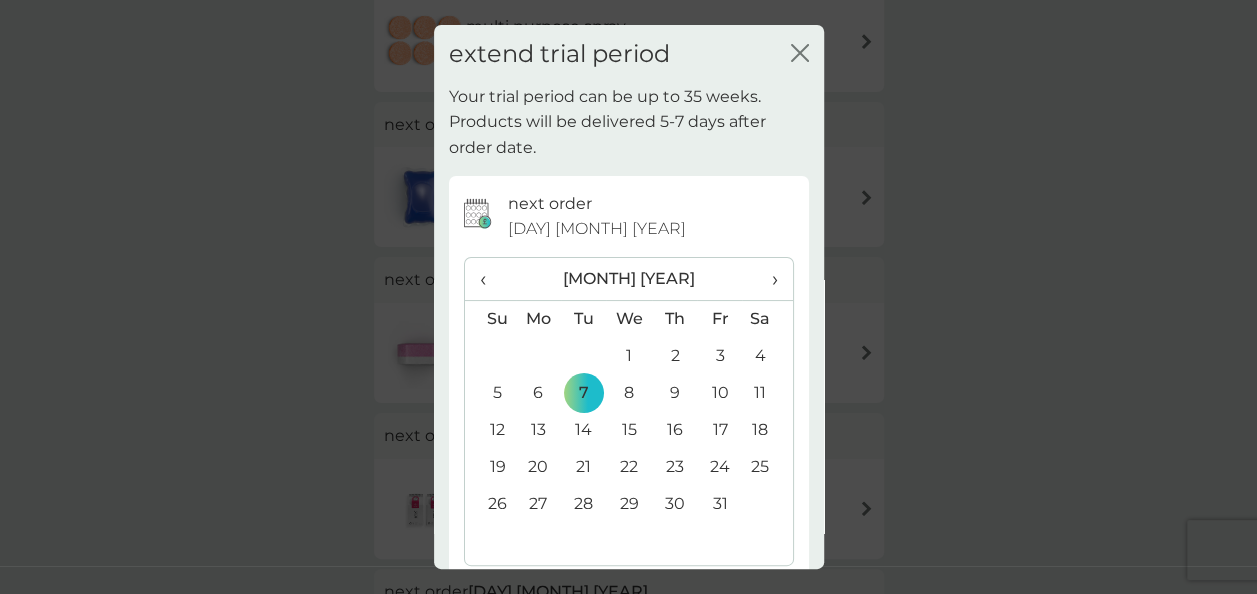 click 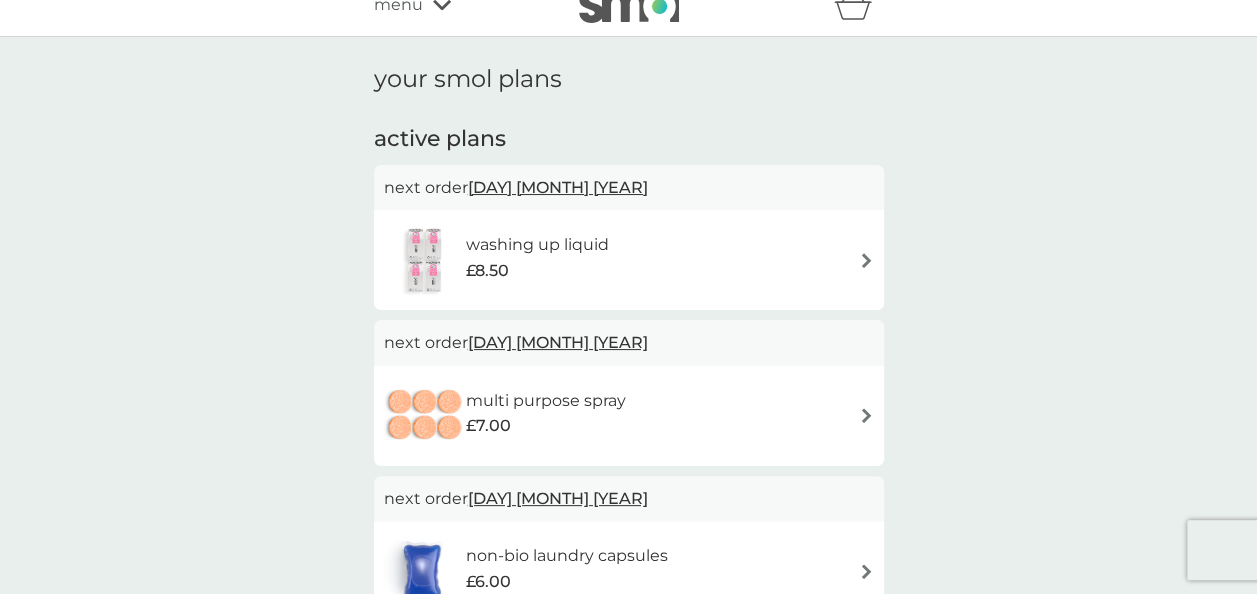scroll, scrollTop: 0, scrollLeft: 0, axis: both 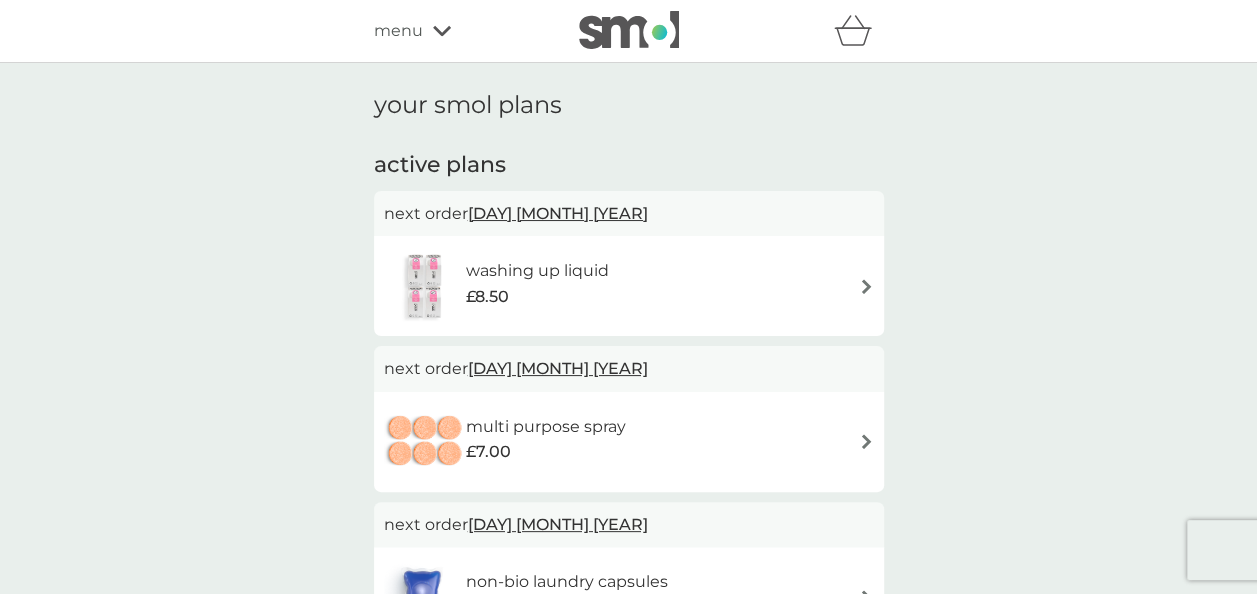 click 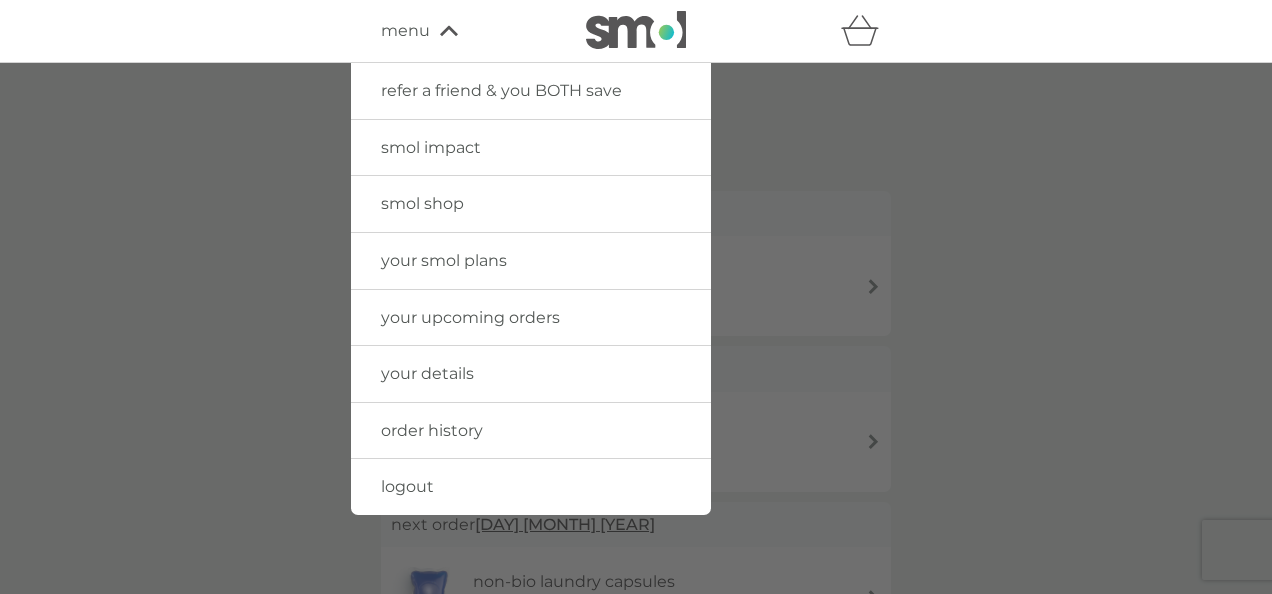 click on "smol impact" at bounding box center [431, 147] 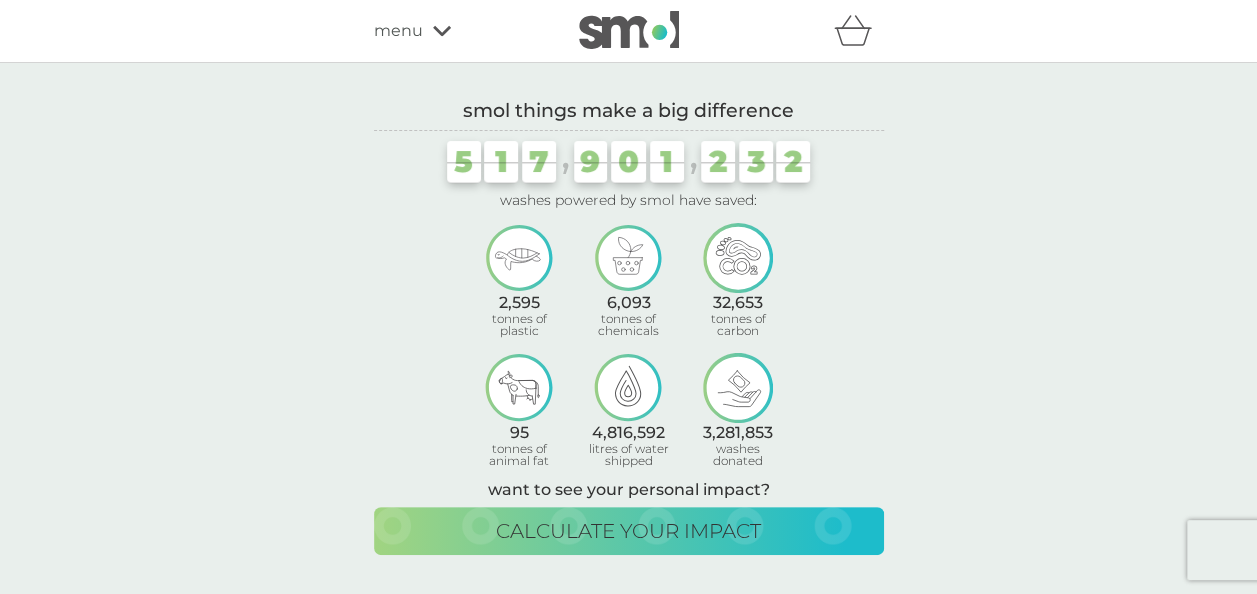 click 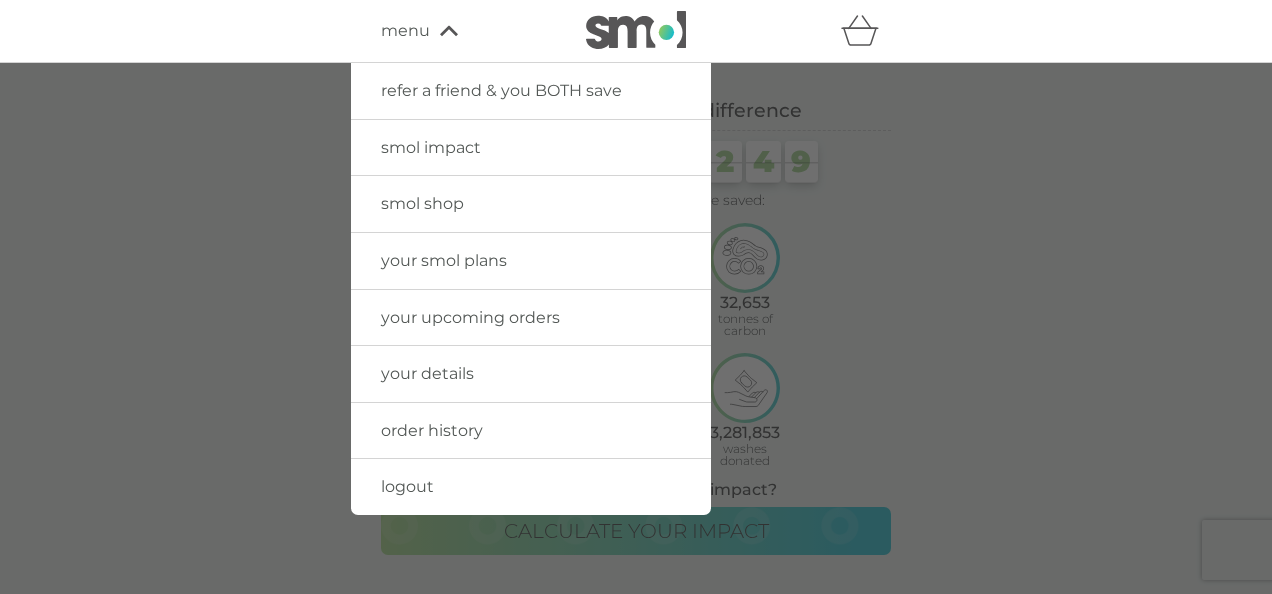 click on "smol shop" at bounding box center (422, 203) 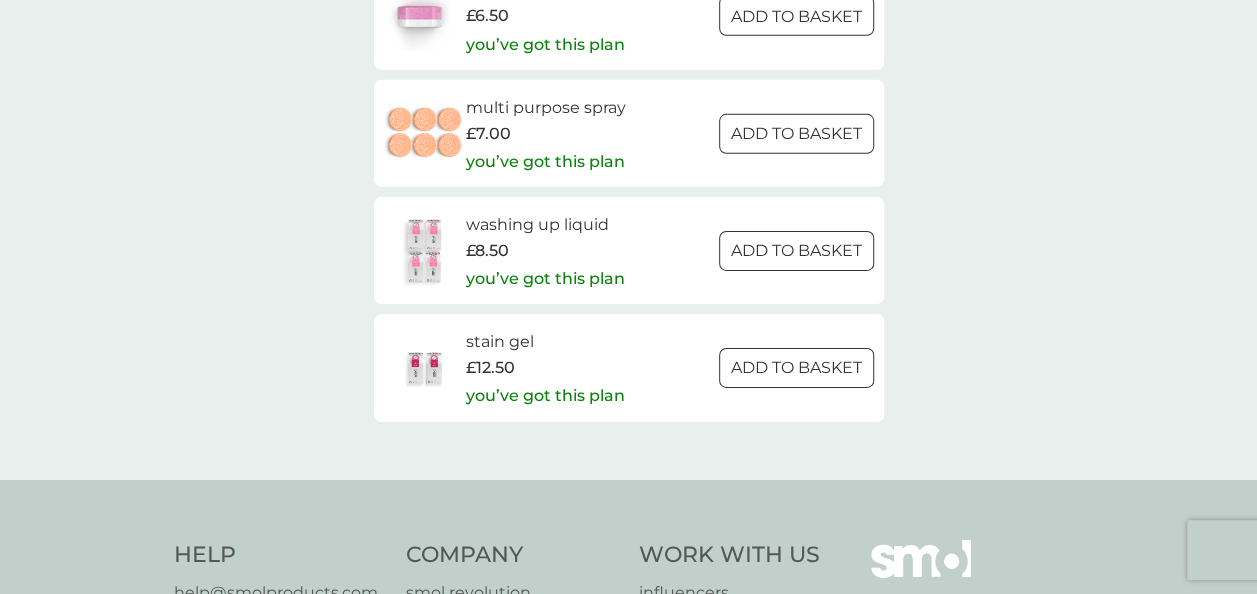 scroll, scrollTop: 3100, scrollLeft: 0, axis: vertical 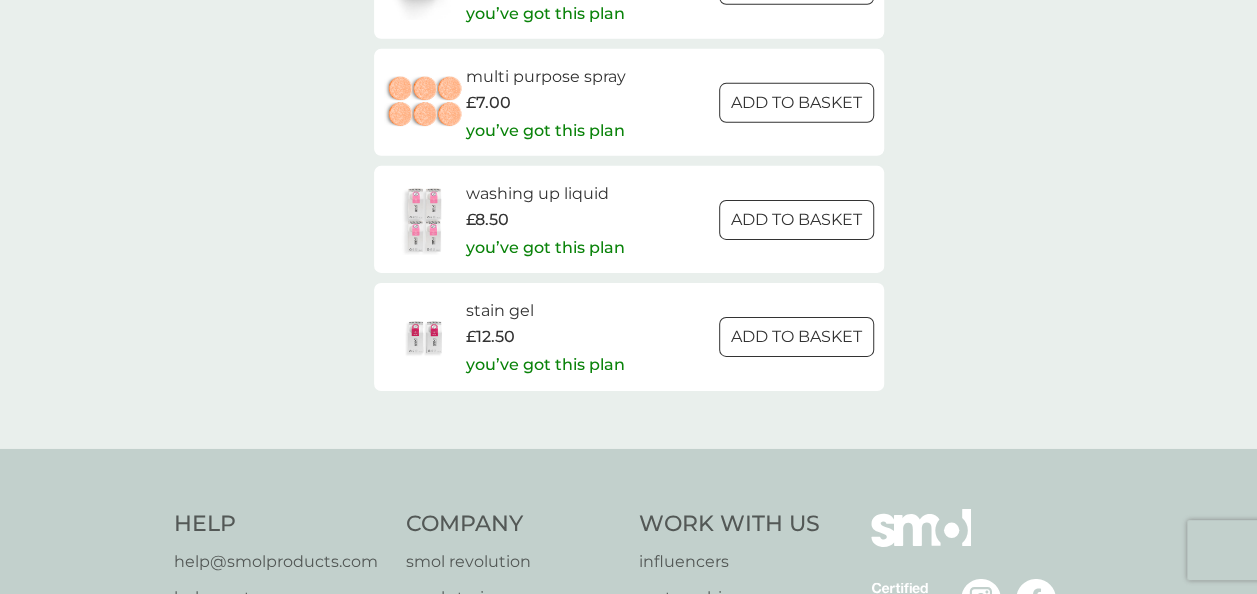 click at bounding box center [425, 337] 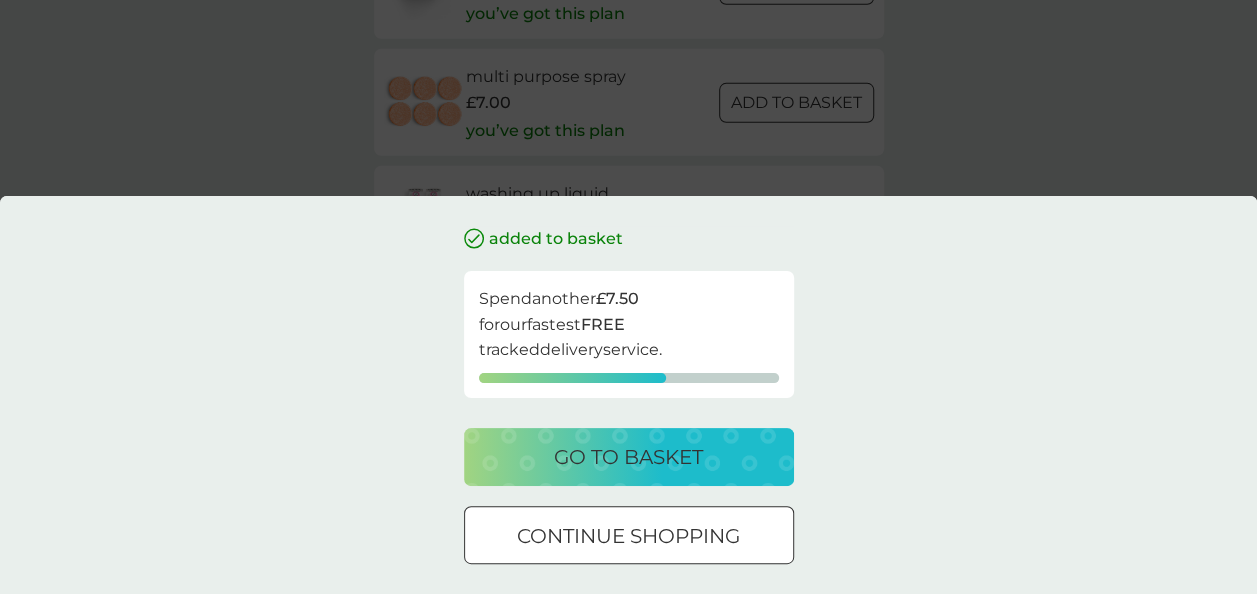 click on "go to basket" at bounding box center (628, 457) 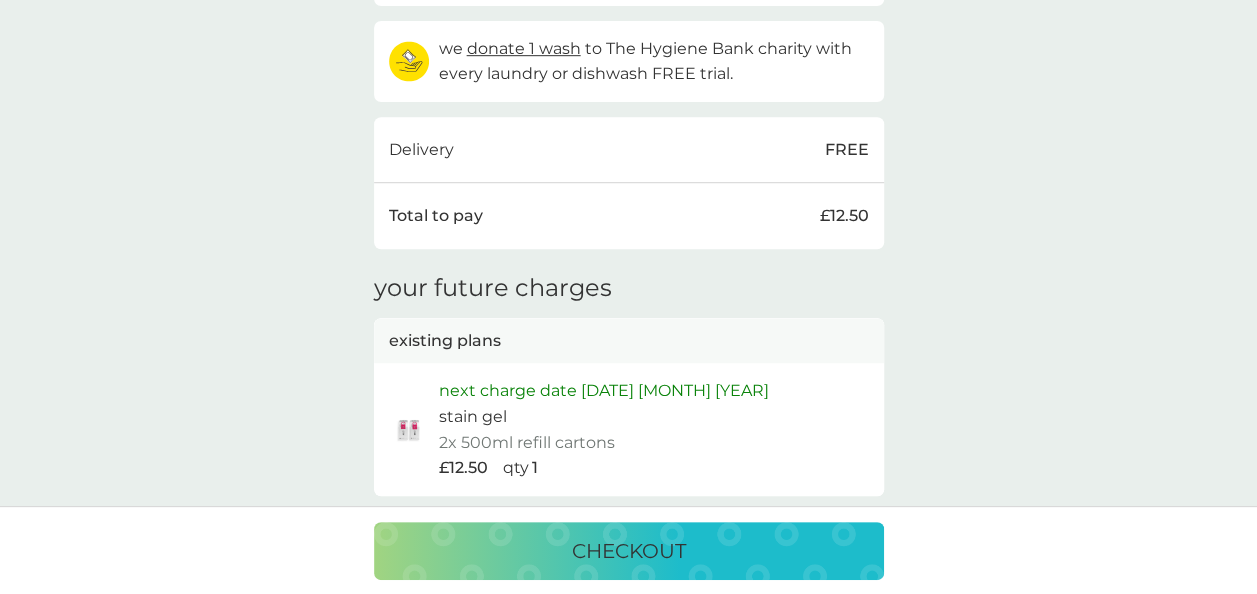 scroll, scrollTop: 0, scrollLeft: 0, axis: both 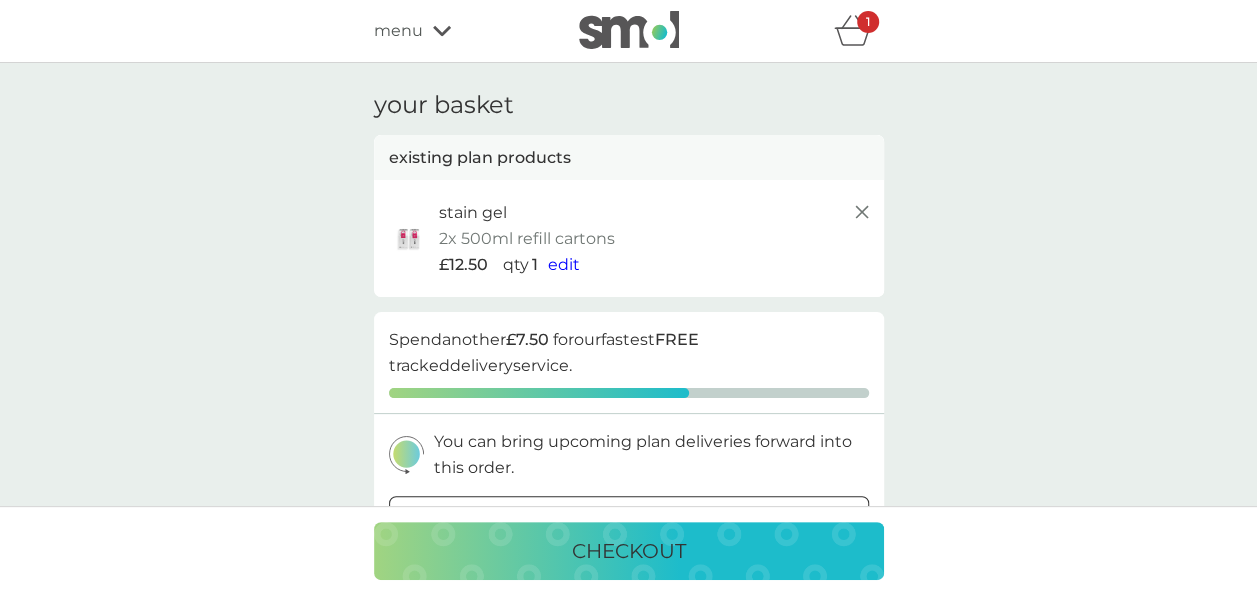 click 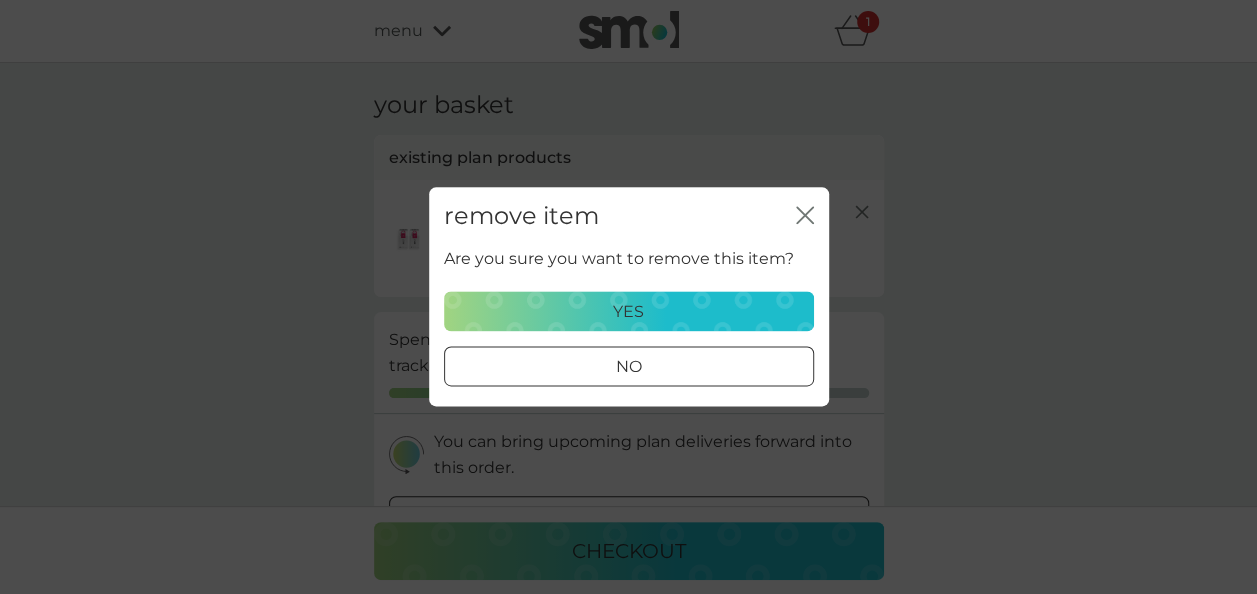 click on "yes" at bounding box center (628, 312) 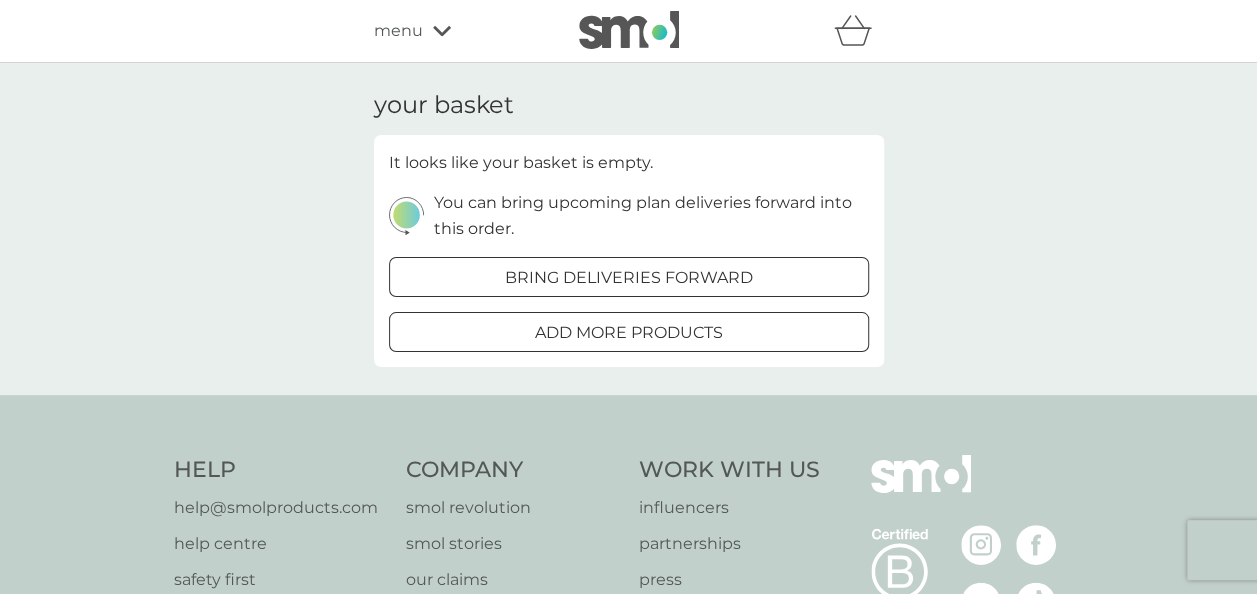 click 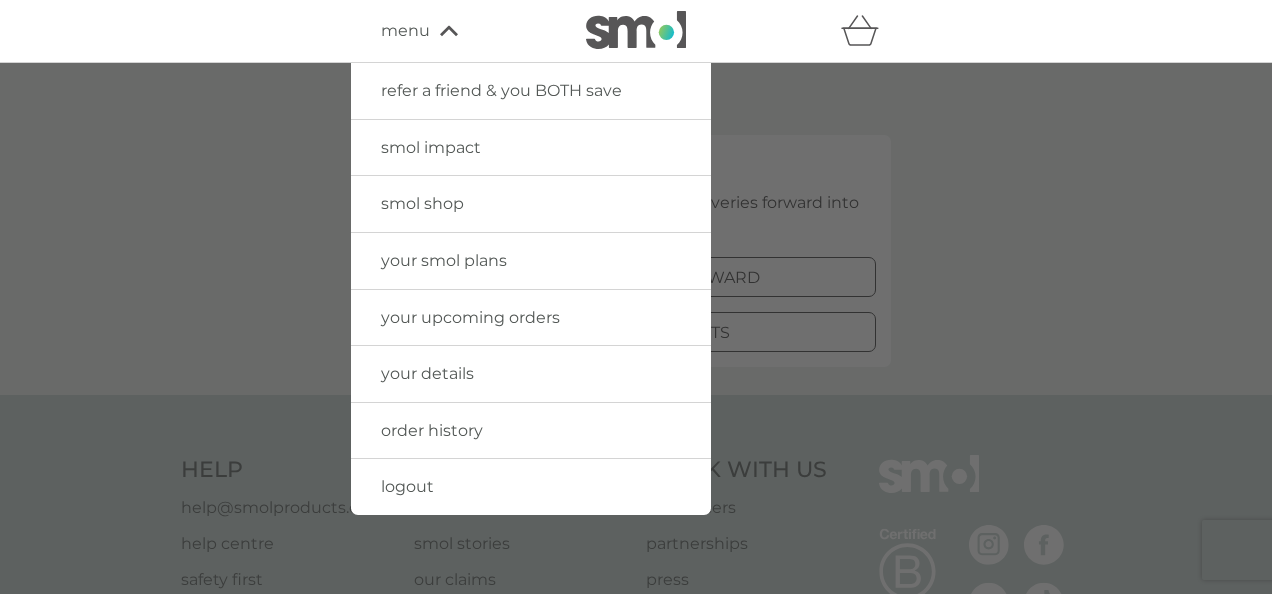 click on "refer a friend & you BOTH save" at bounding box center (501, 90) 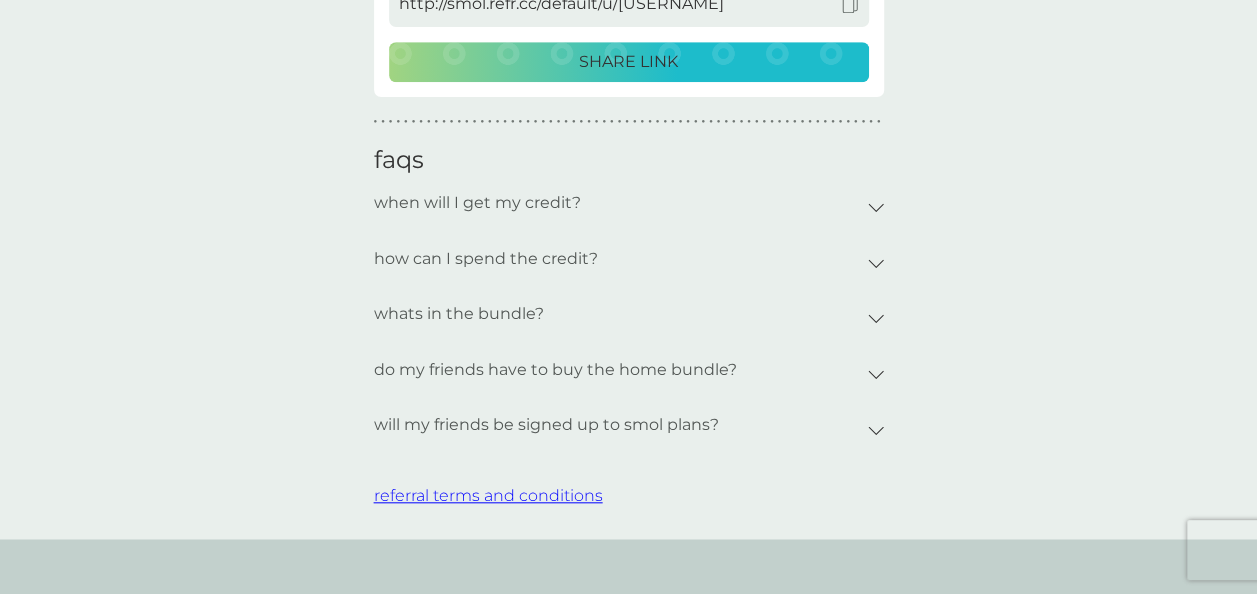 scroll, scrollTop: 800, scrollLeft: 0, axis: vertical 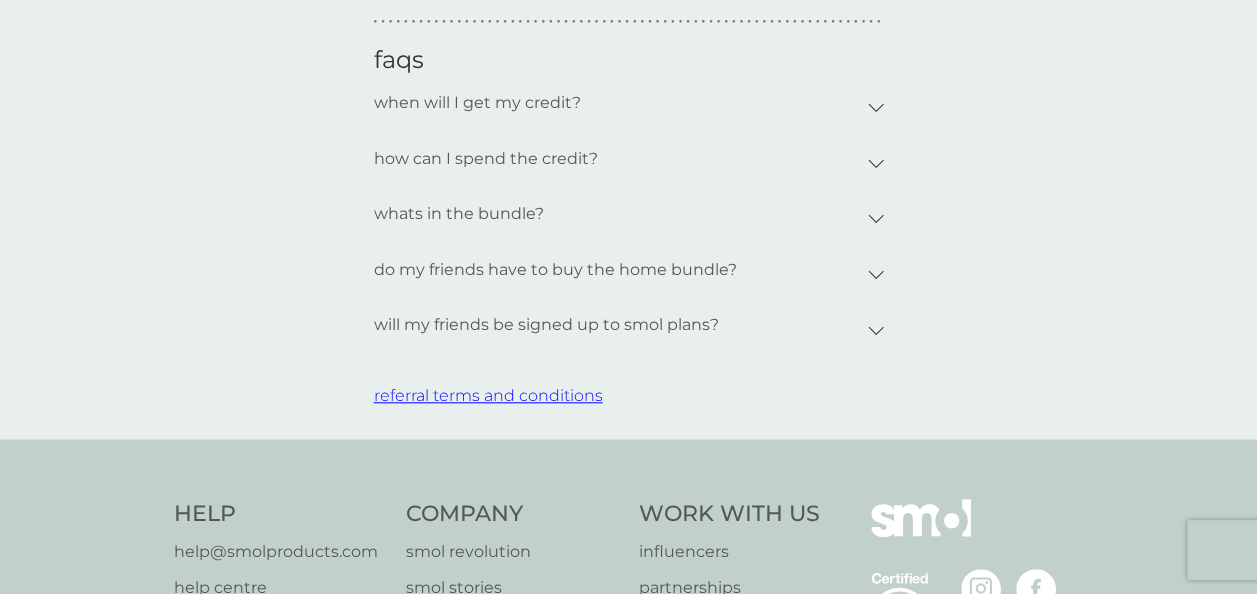 click 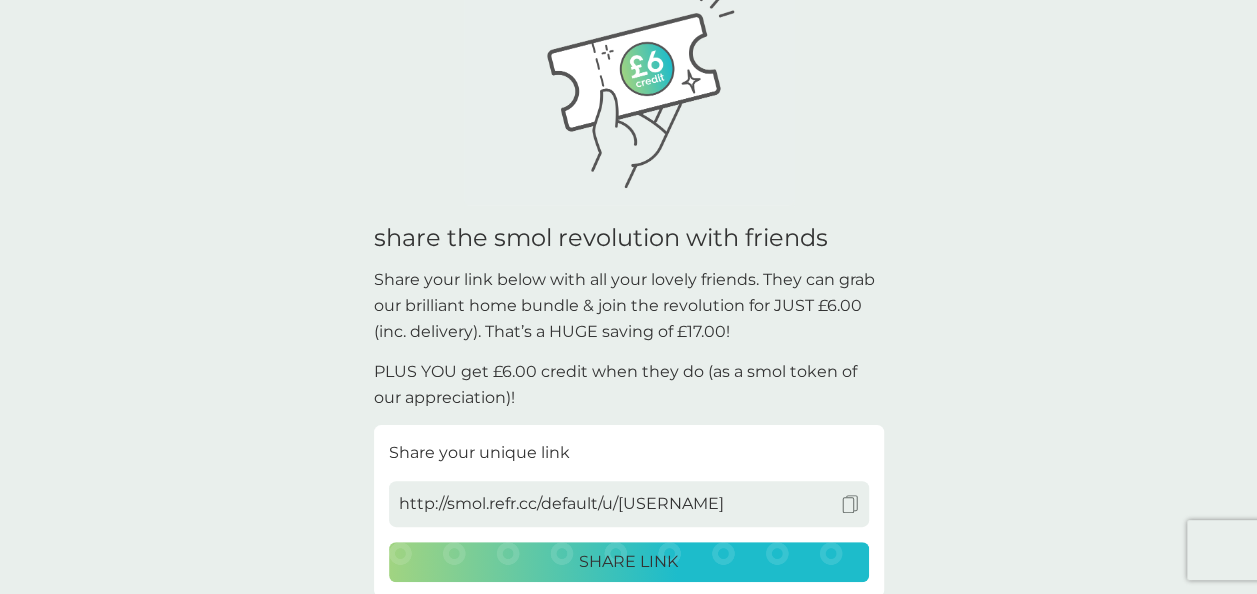 scroll, scrollTop: 0, scrollLeft: 0, axis: both 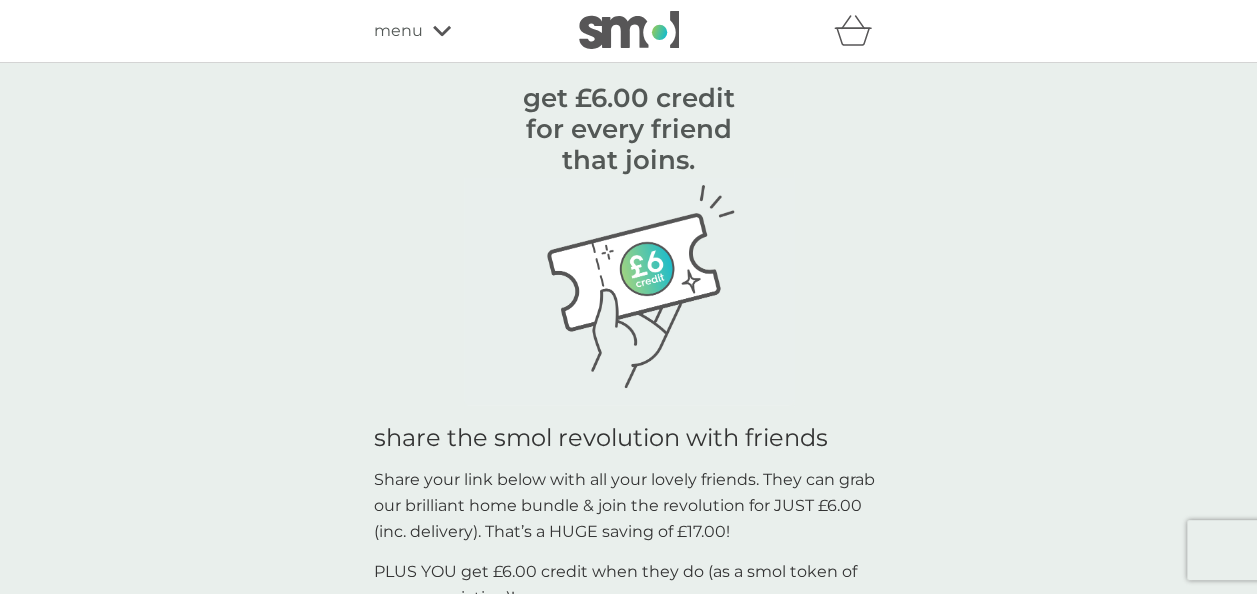 click 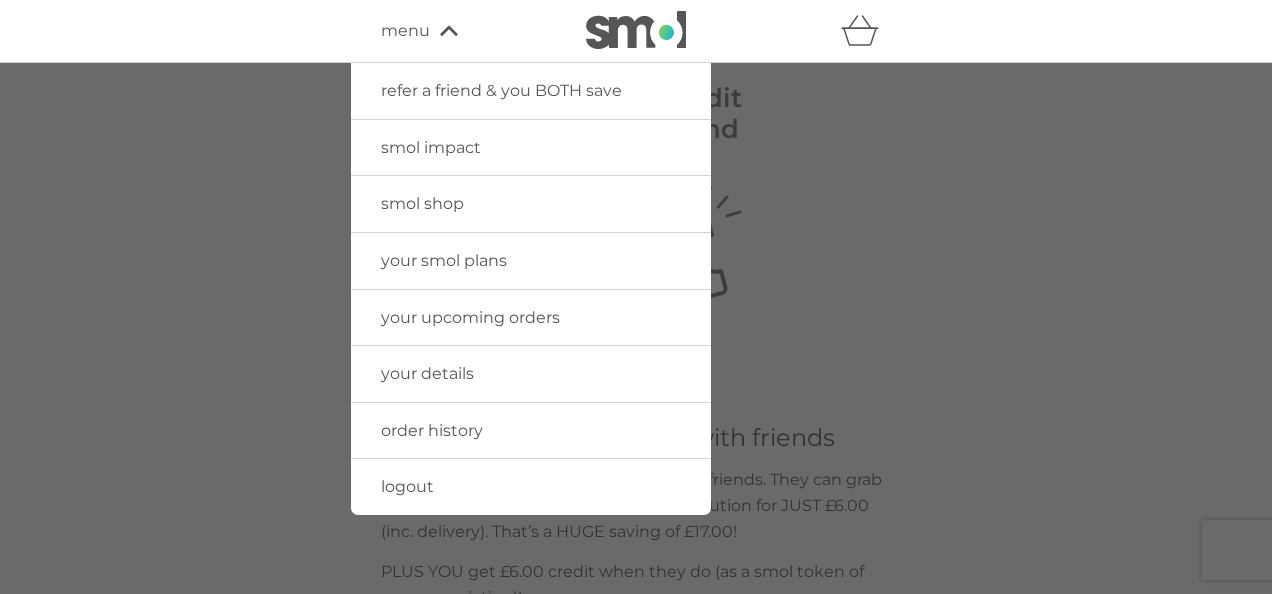 click on "smol shop" at bounding box center [422, 203] 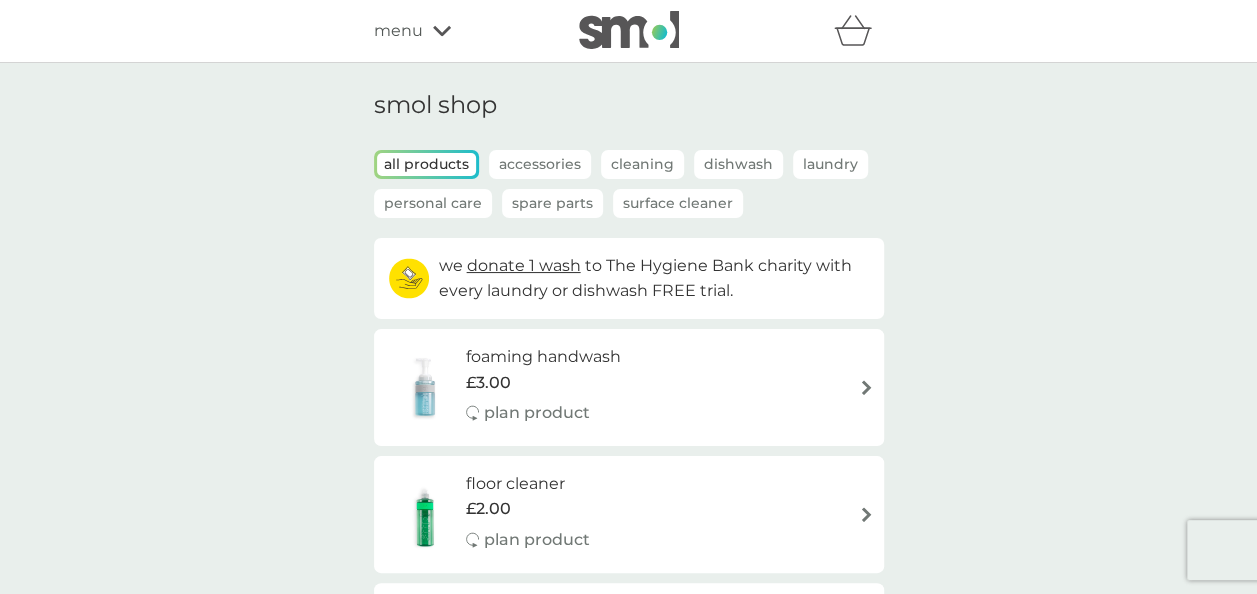 click 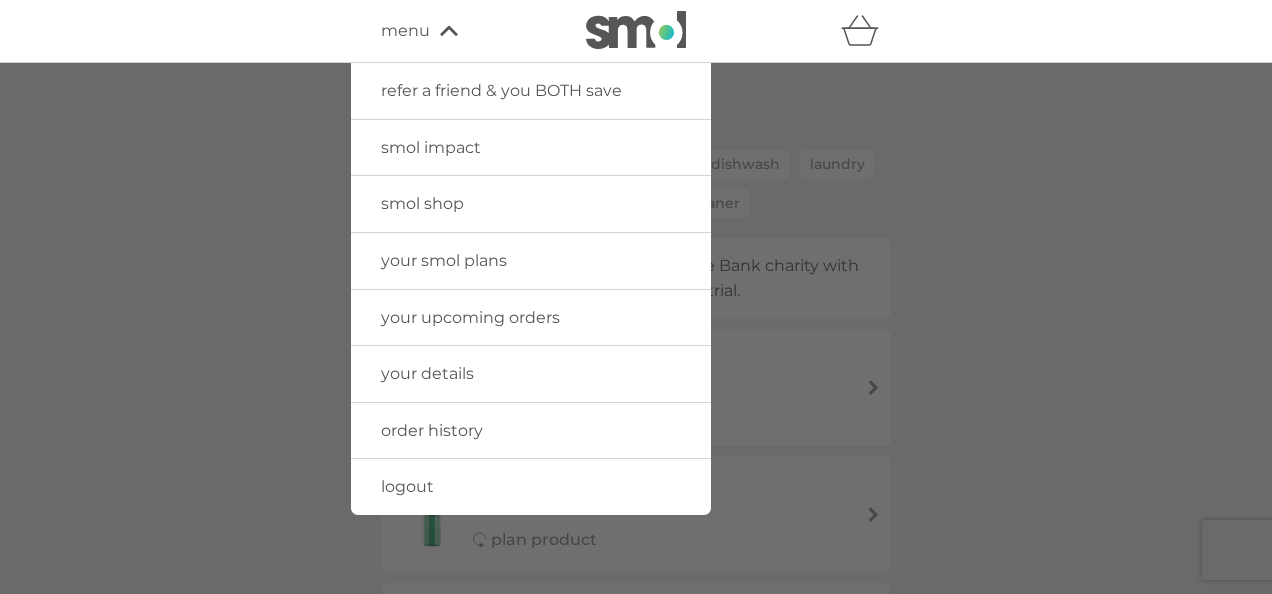 click on "smol shop" at bounding box center (531, 204) 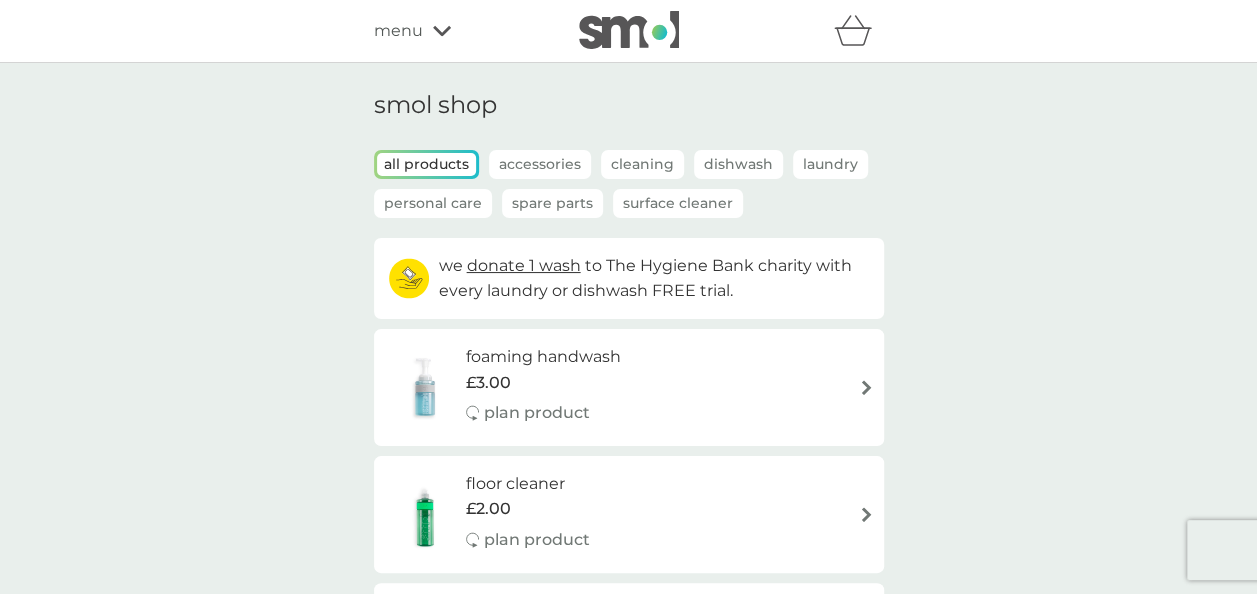 click on "Laundry" at bounding box center (830, 164) 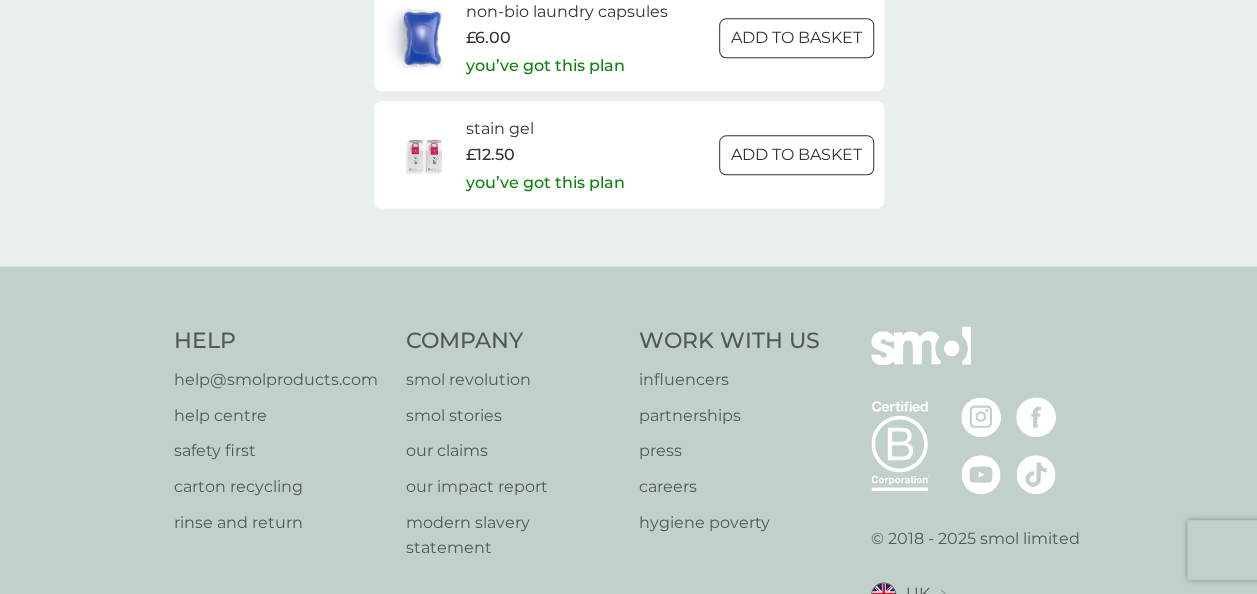 scroll, scrollTop: 1300, scrollLeft: 0, axis: vertical 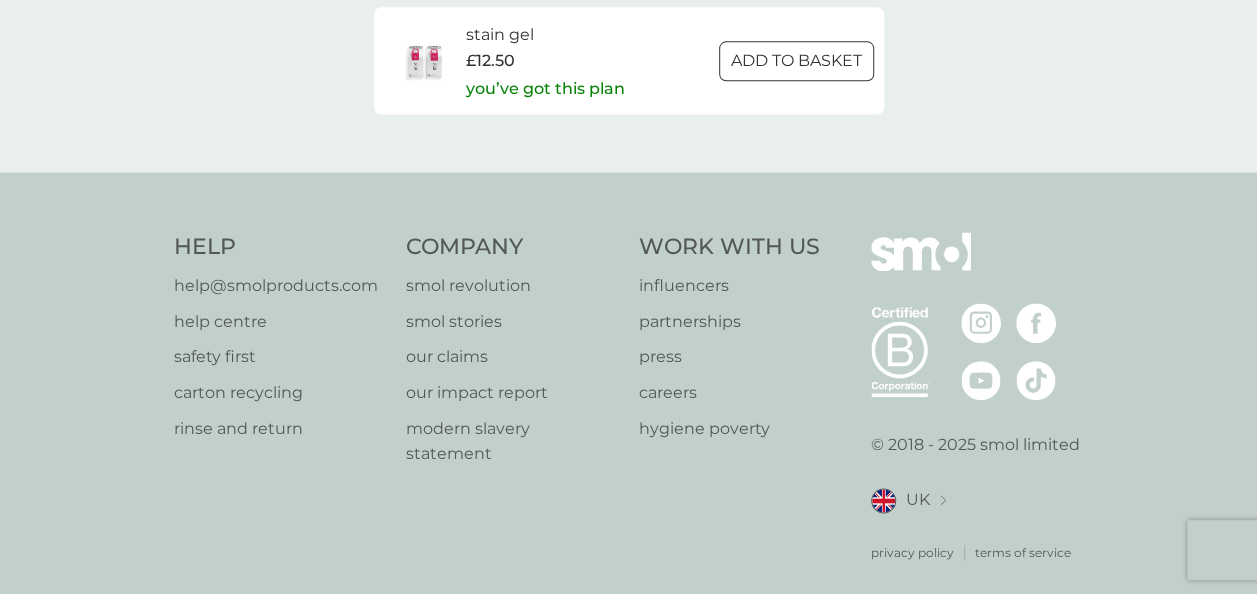 click on "help centre" at bounding box center (276, 322) 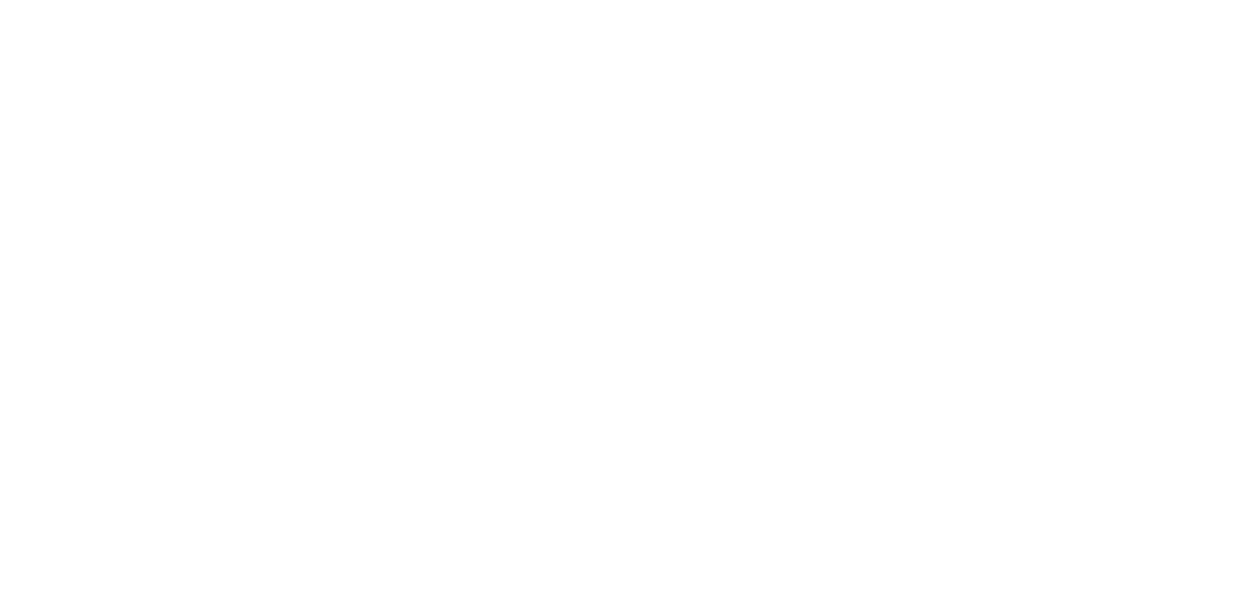 scroll, scrollTop: 0, scrollLeft: 0, axis: both 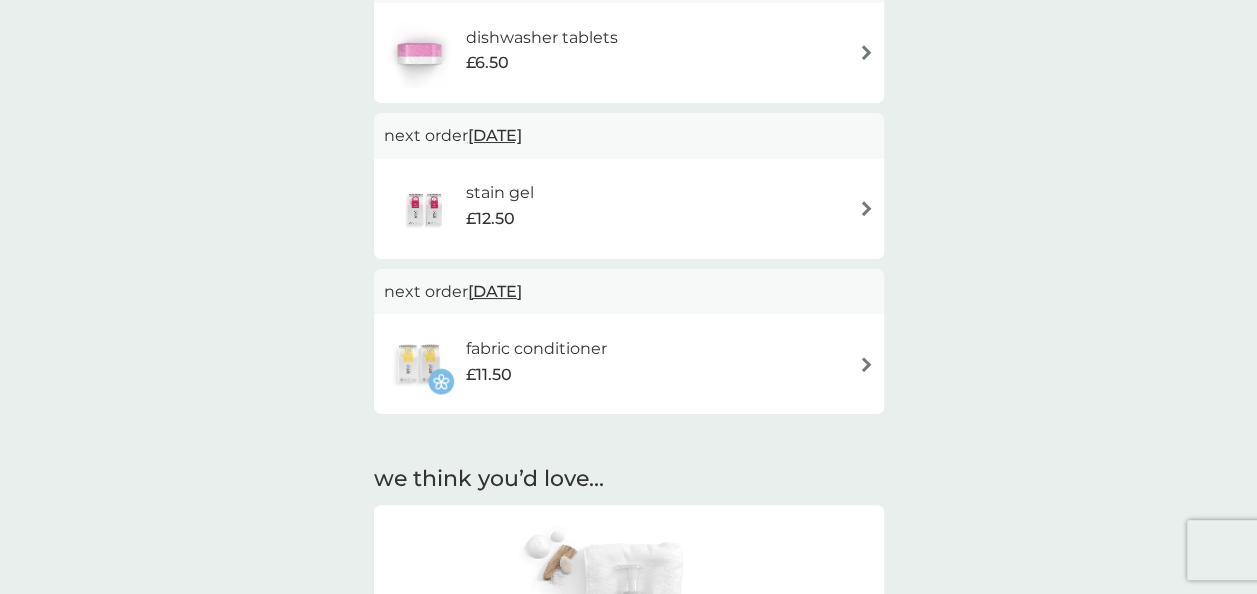 click at bounding box center [866, 208] 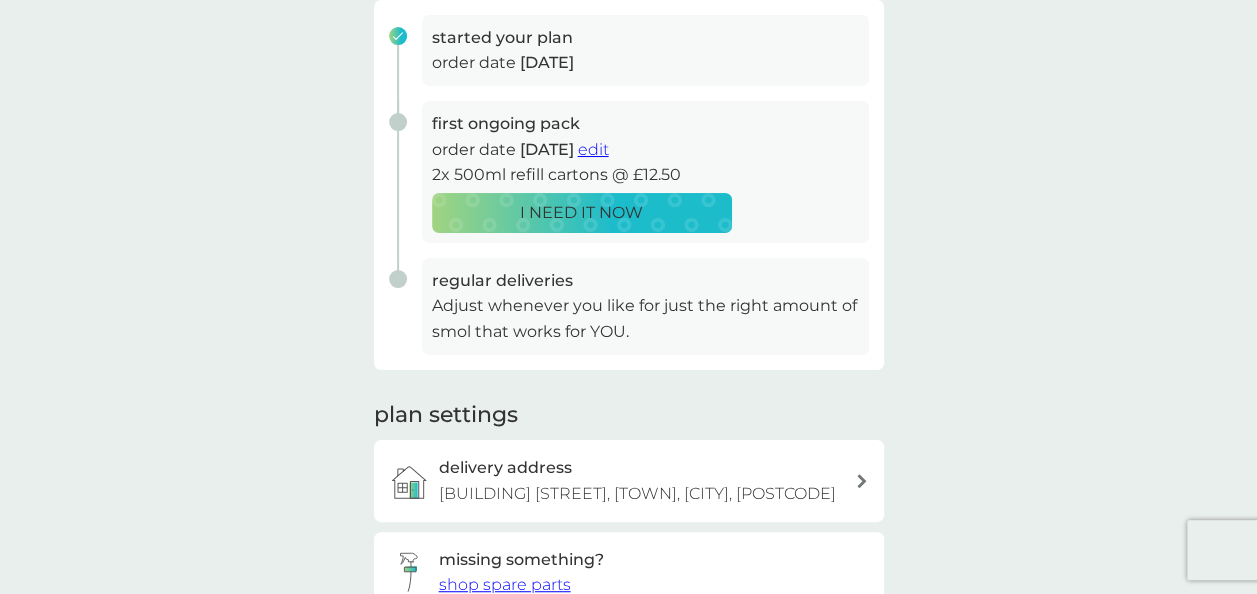 scroll, scrollTop: 200, scrollLeft: 0, axis: vertical 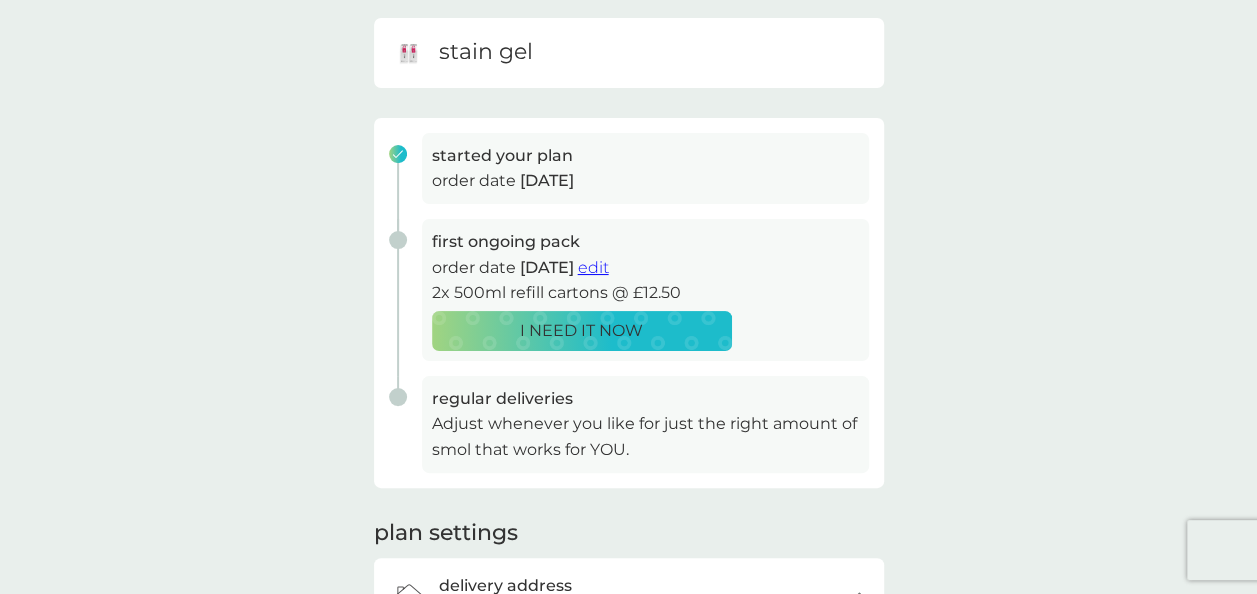 click on "stain gel" at bounding box center (629, 53) 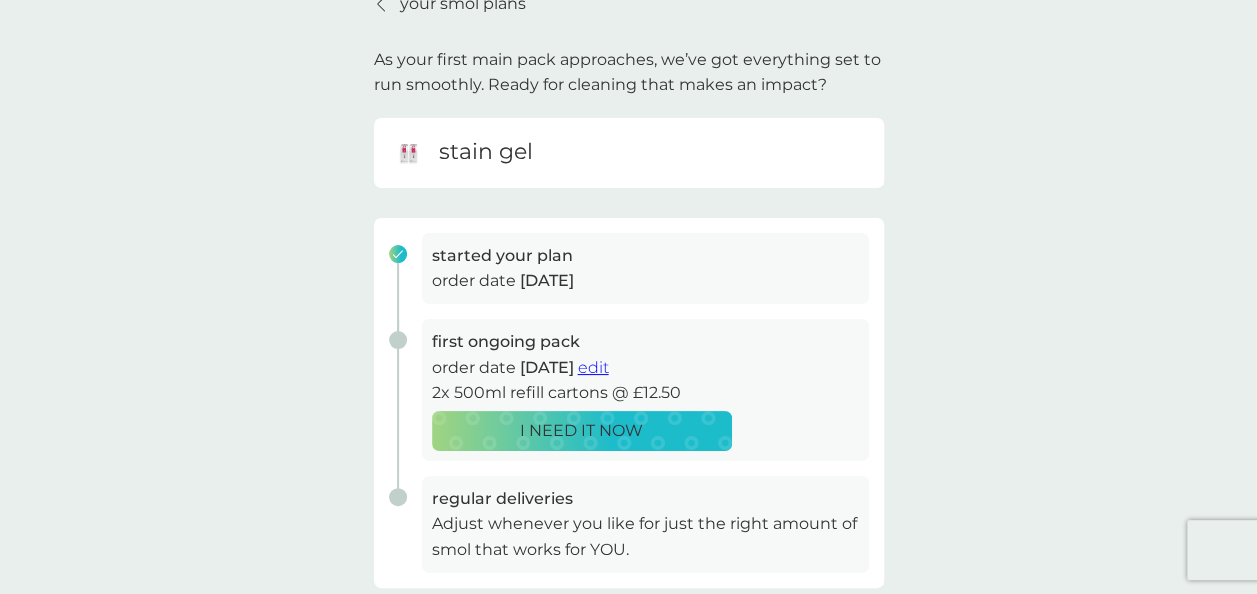 scroll, scrollTop: 200, scrollLeft: 0, axis: vertical 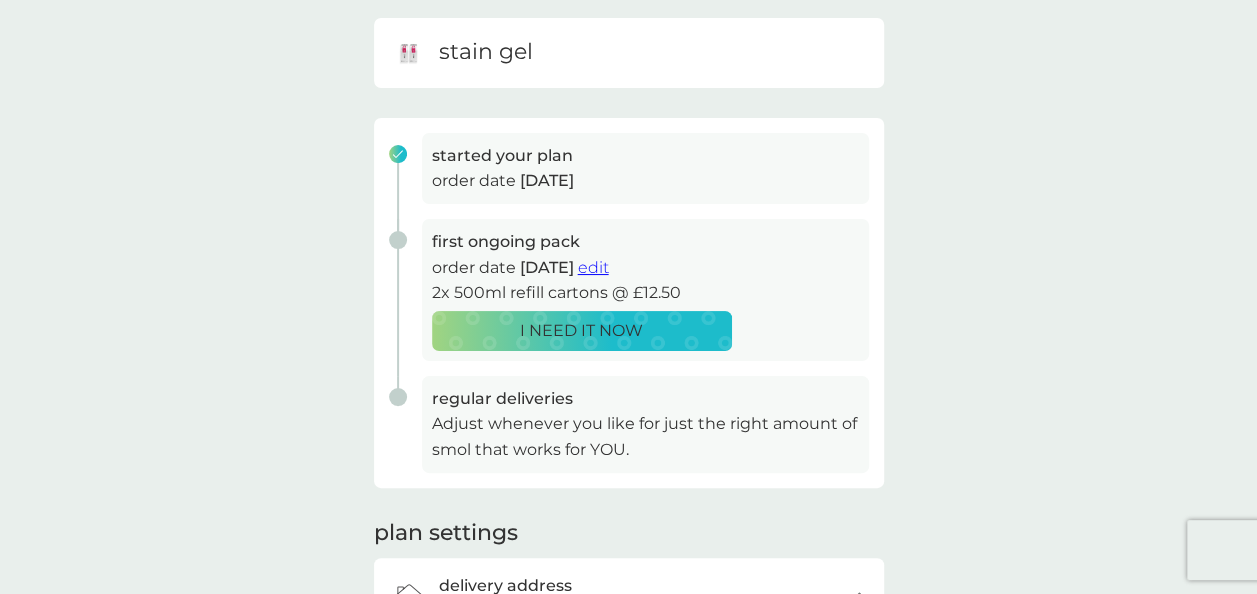 click on "edit" at bounding box center (593, 267) 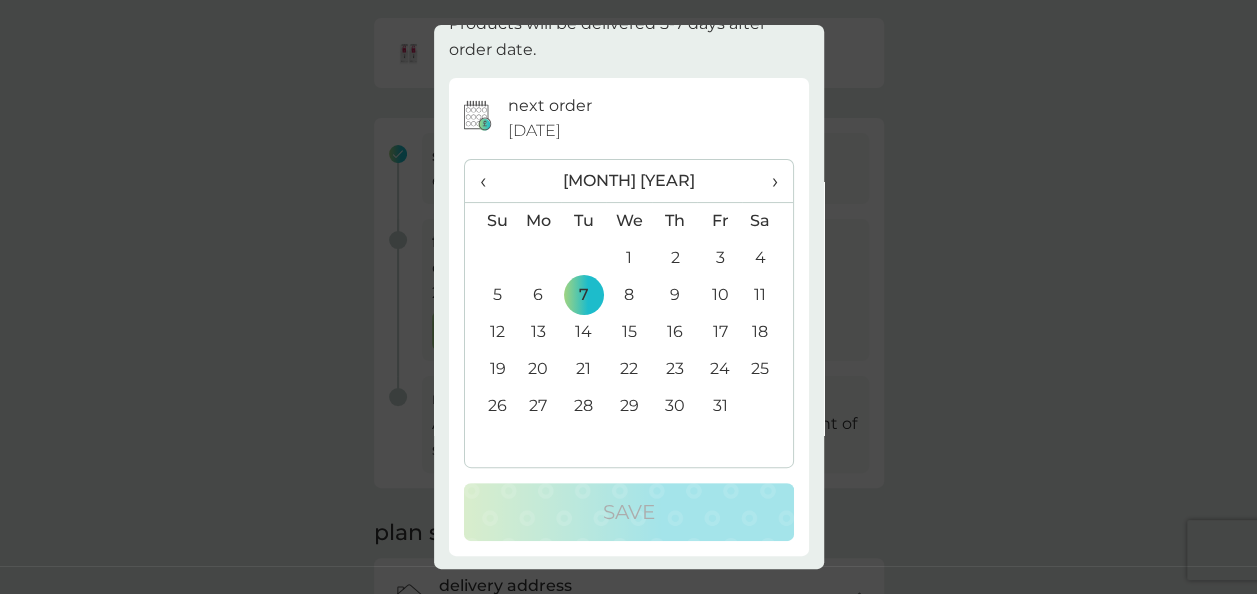 scroll, scrollTop: 0, scrollLeft: 0, axis: both 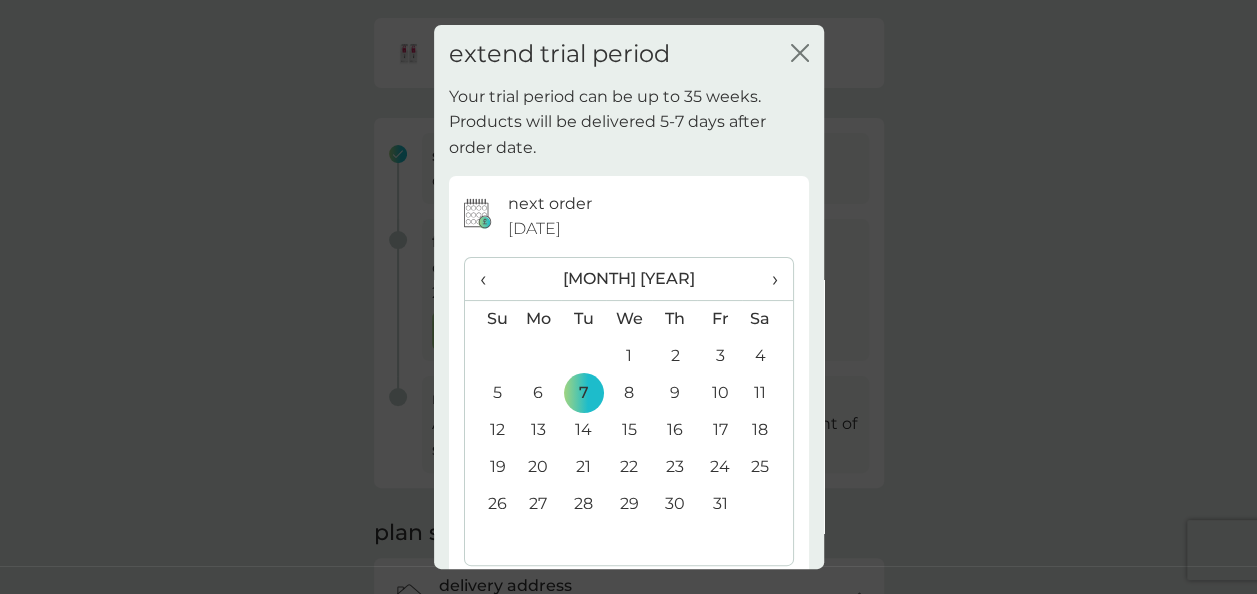 click on "close" 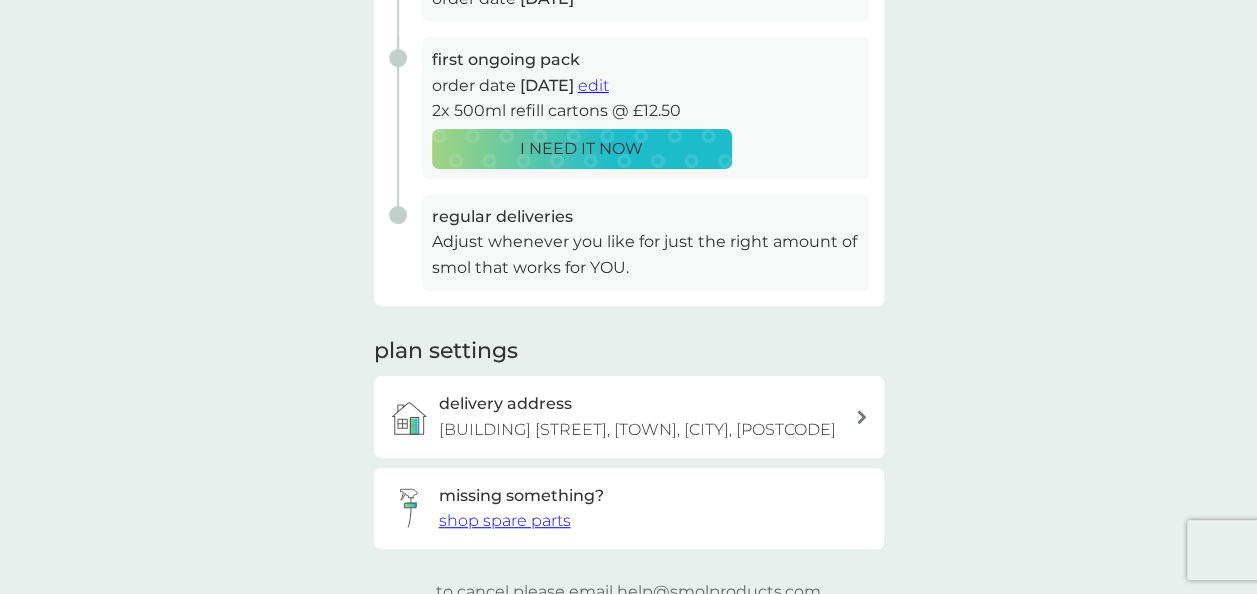 scroll, scrollTop: 400, scrollLeft: 0, axis: vertical 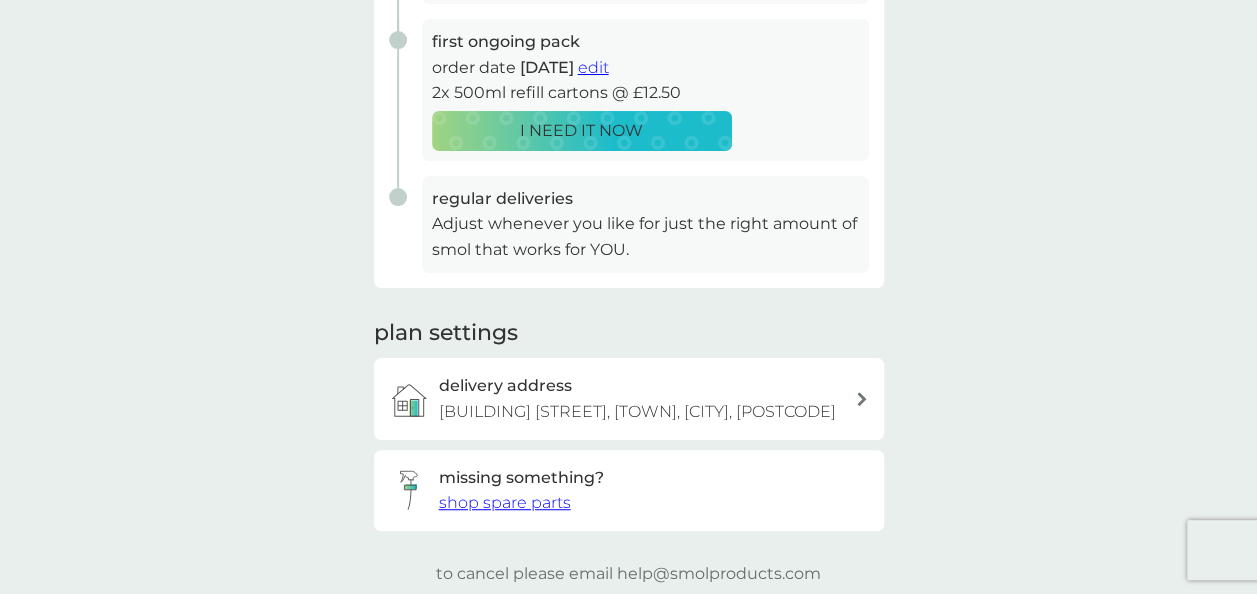 click 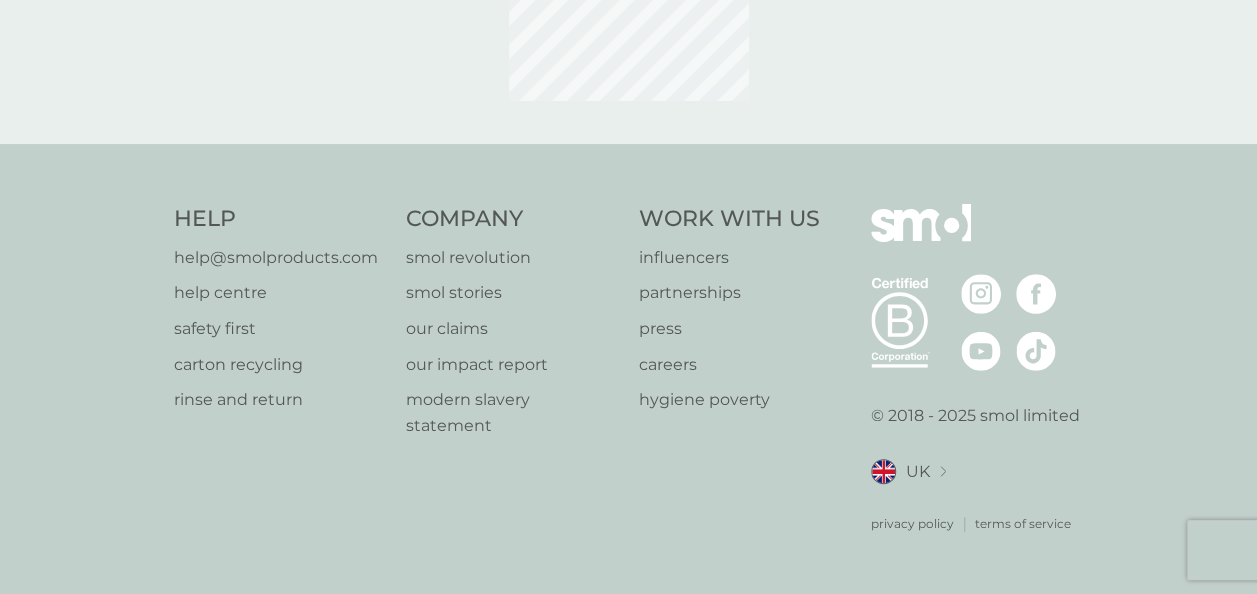 scroll, scrollTop: 0, scrollLeft: 0, axis: both 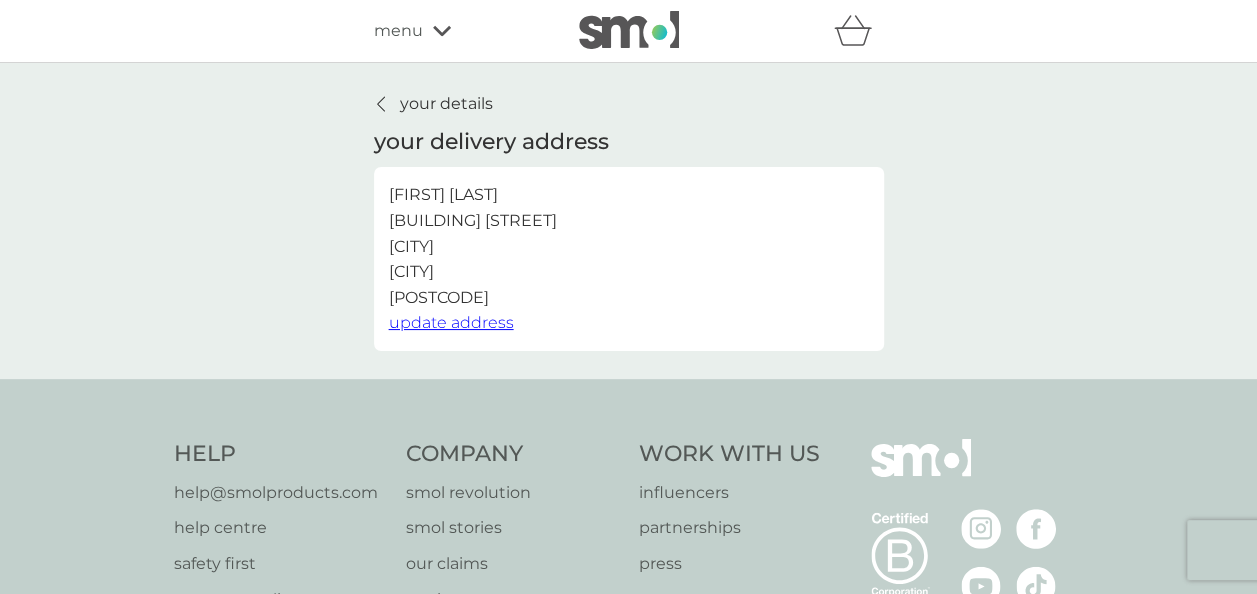 click at bounding box center [382, 104] 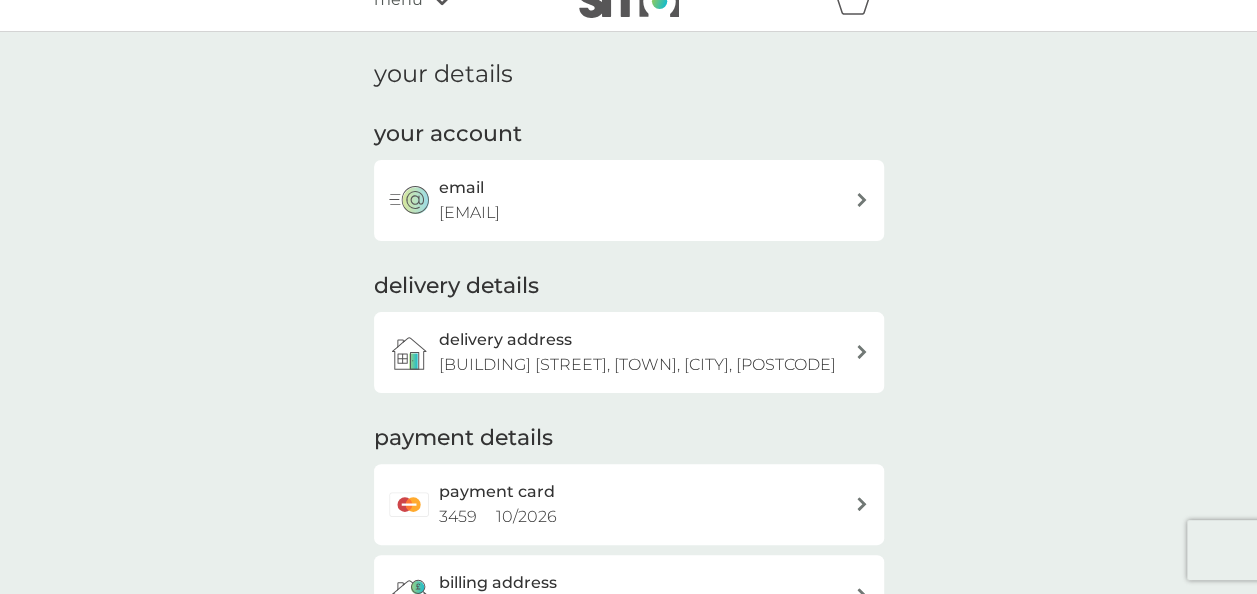 scroll, scrollTop: 0, scrollLeft: 0, axis: both 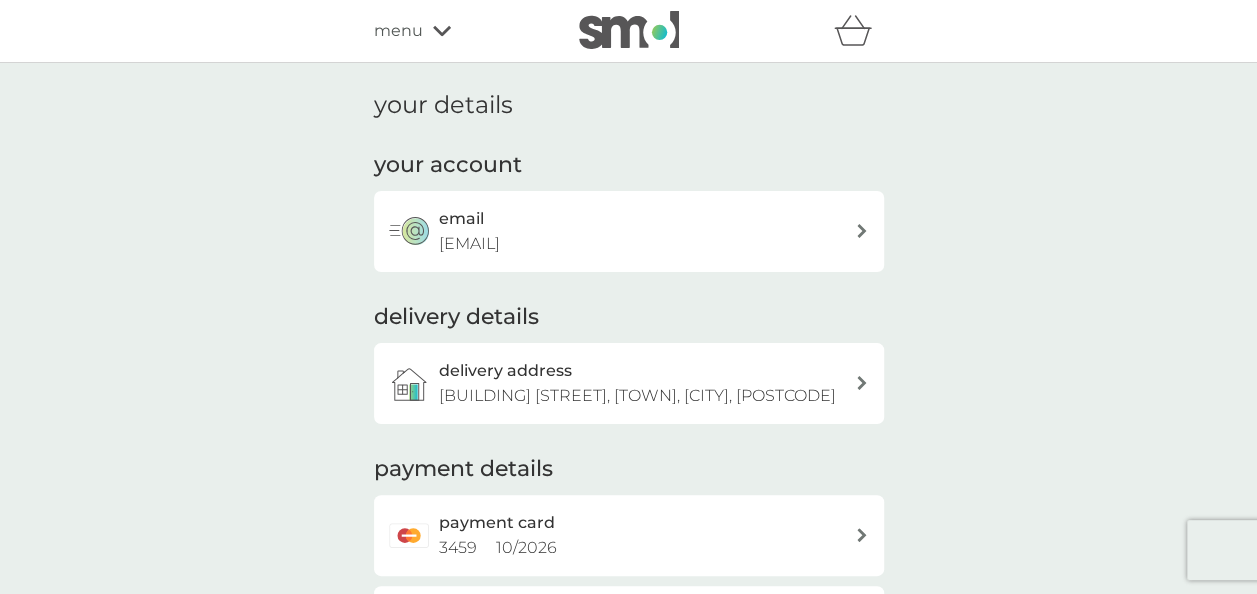 click 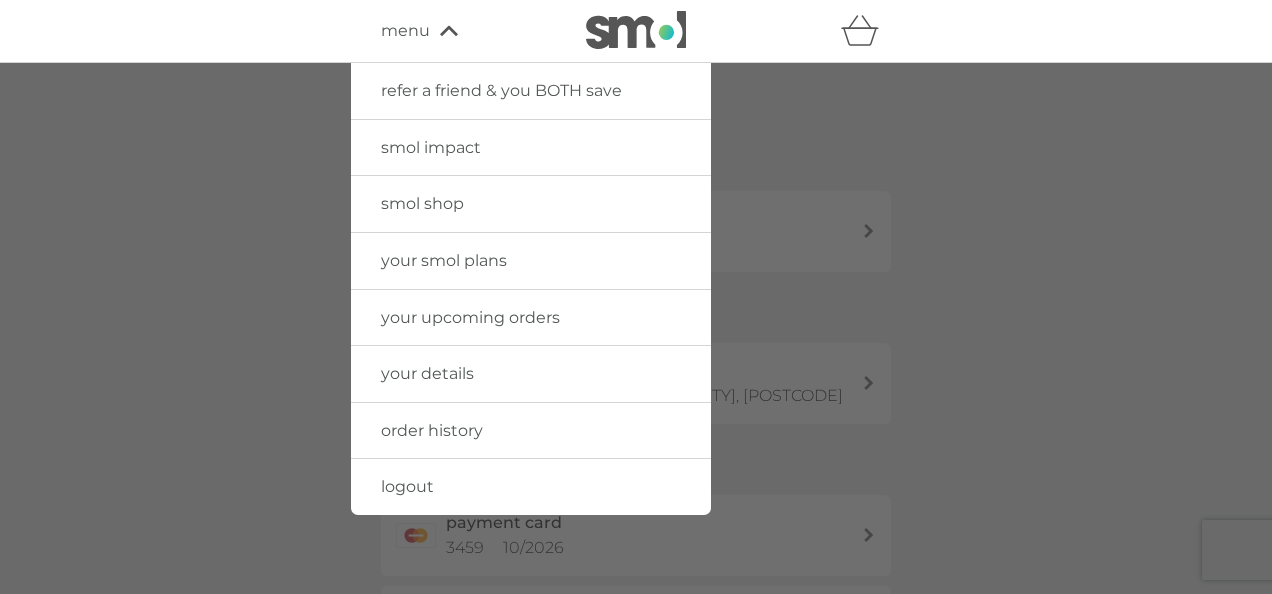 click on "your smol plans" at bounding box center [444, 260] 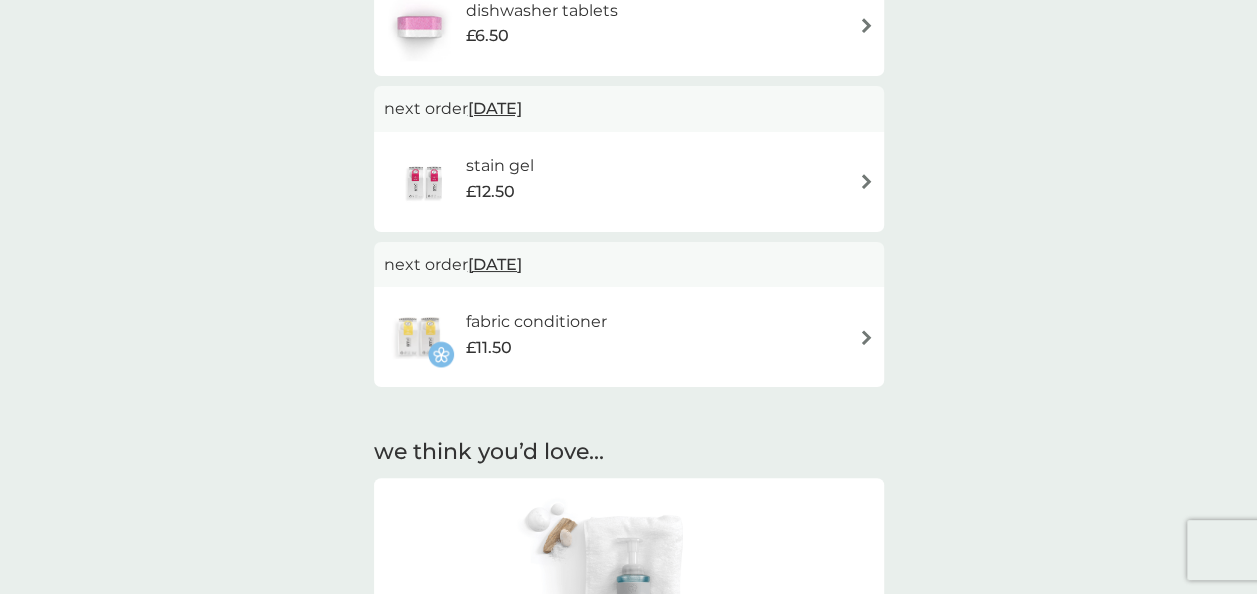 scroll, scrollTop: 700, scrollLeft: 0, axis: vertical 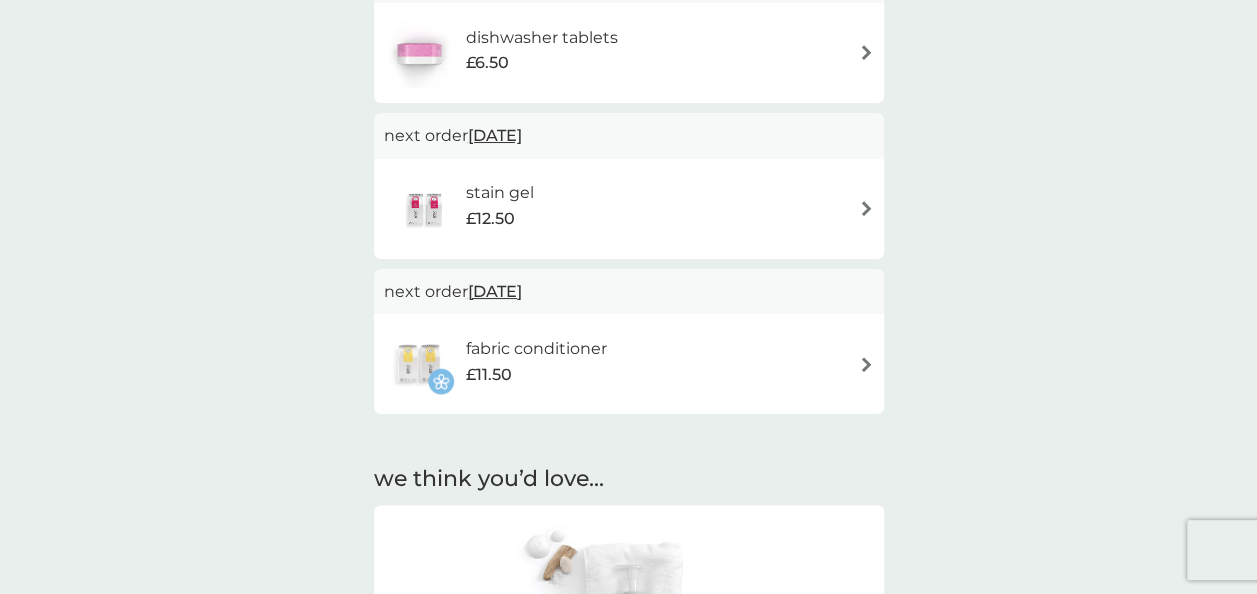 click at bounding box center [866, 208] 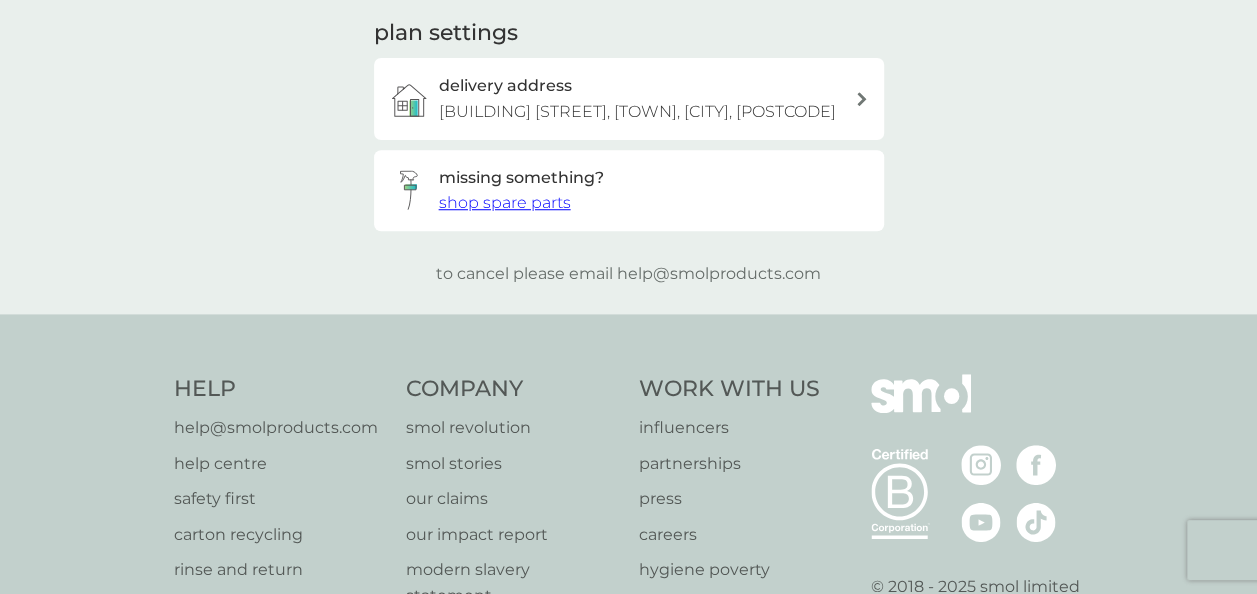 scroll, scrollTop: 0, scrollLeft: 0, axis: both 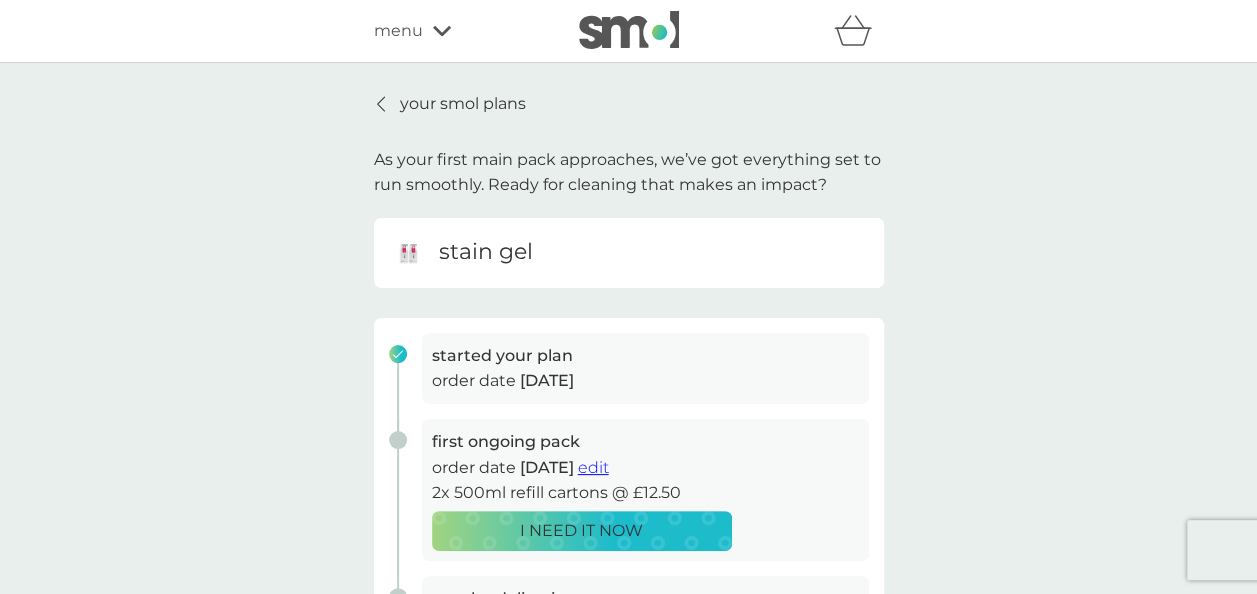 click on "order date   [DATE]" at bounding box center (645, 381) 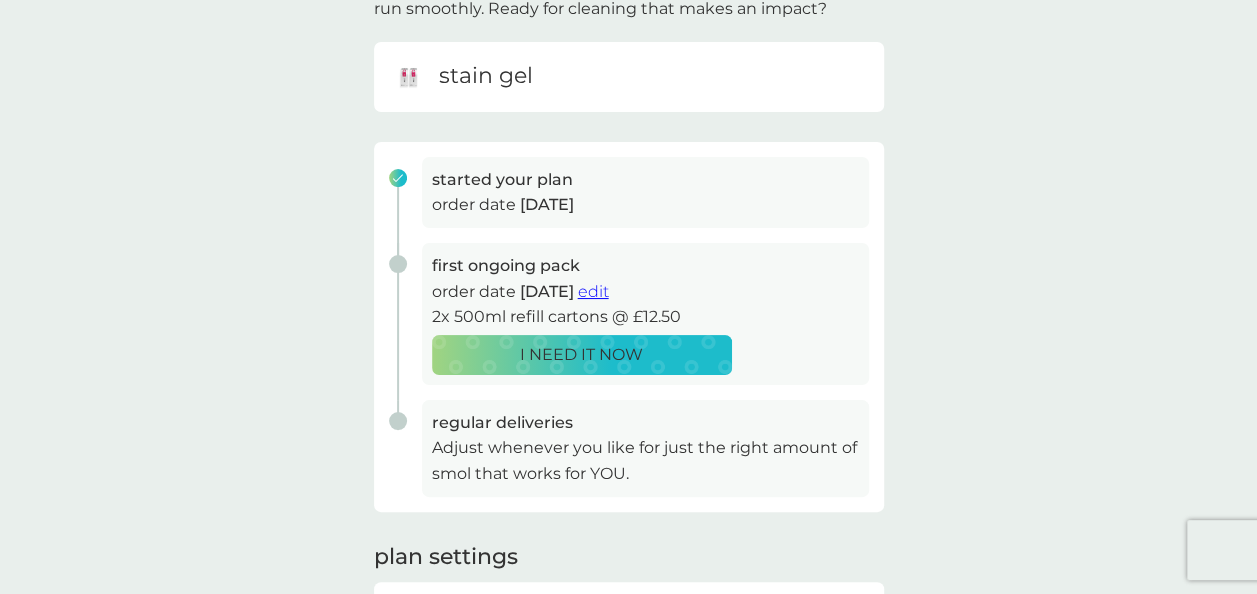 scroll, scrollTop: 200, scrollLeft: 0, axis: vertical 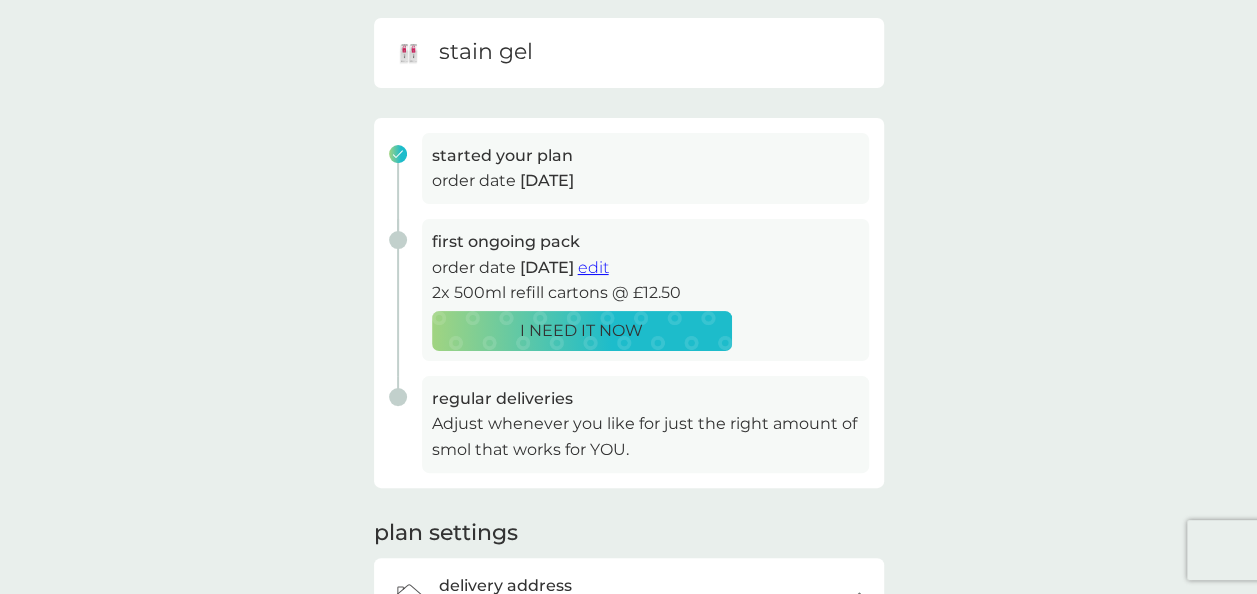 click on "regular deliveries" at bounding box center [645, 399] 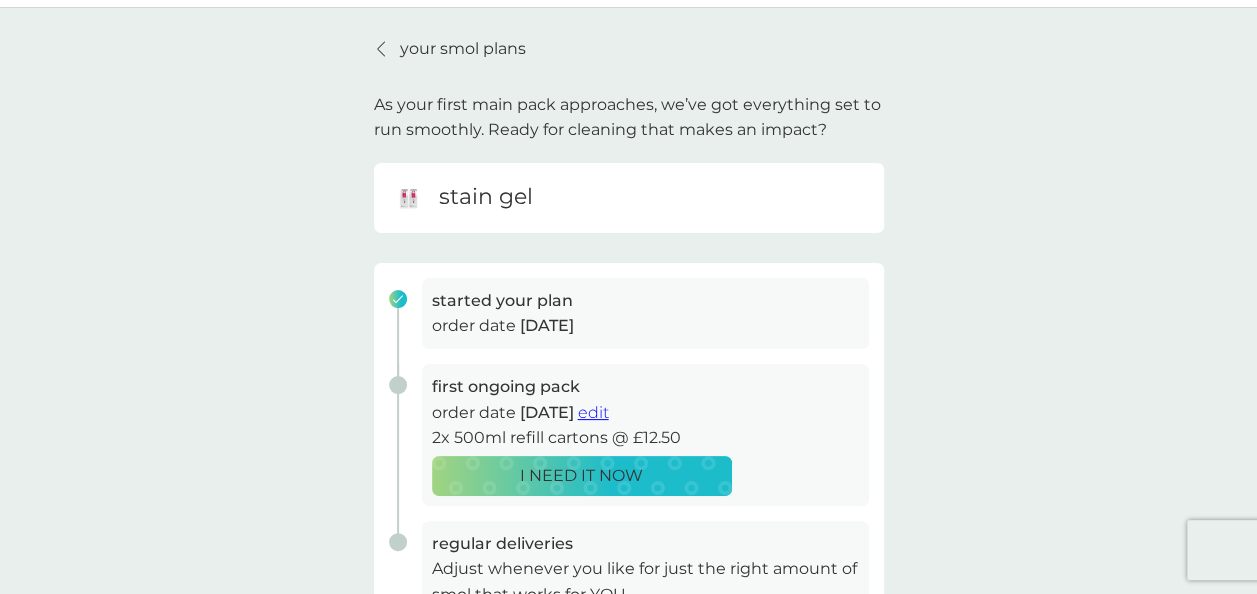 scroll, scrollTop: 0, scrollLeft: 0, axis: both 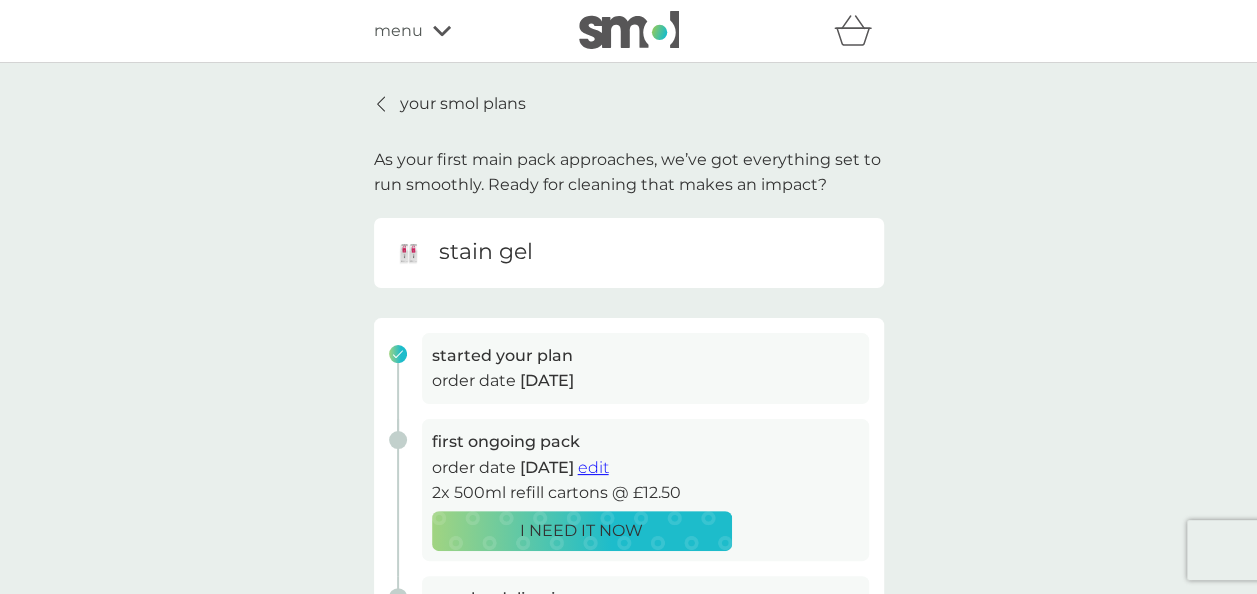 click on "edit" at bounding box center [593, 467] 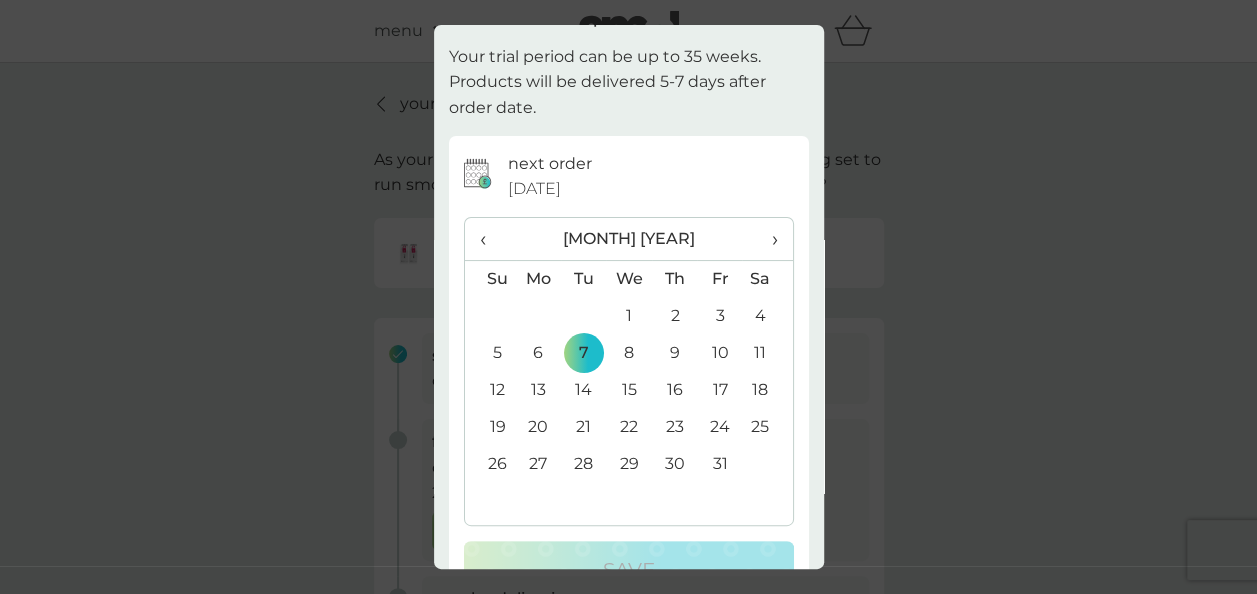 scroll, scrollTop: 0, scrollLeft: 0, axis: both 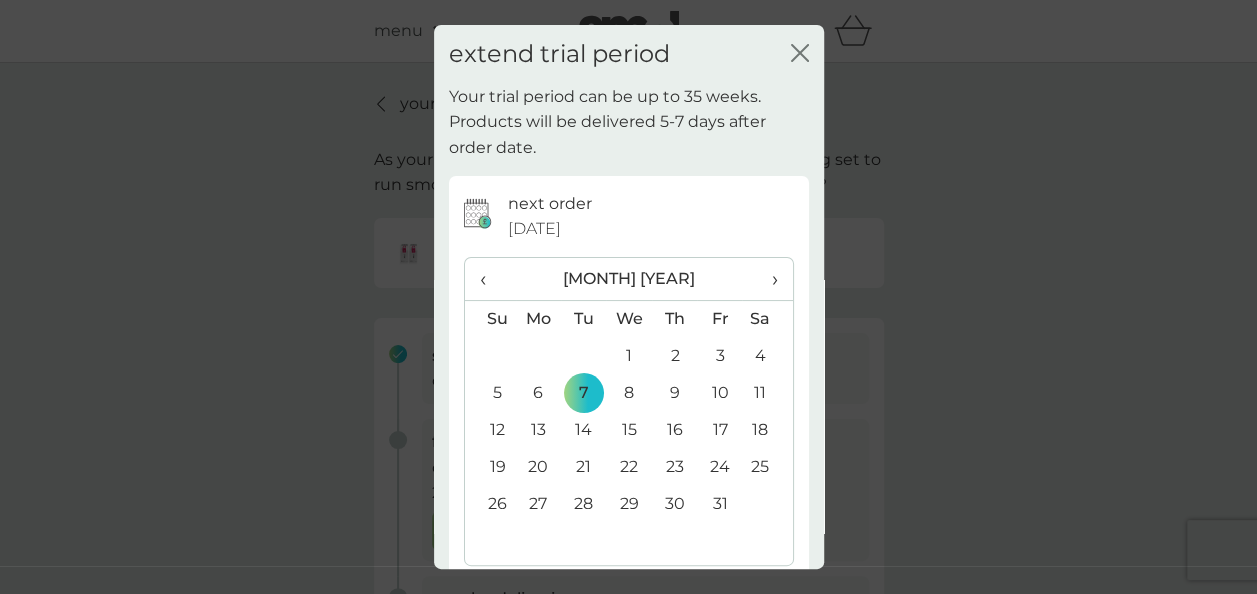click on "›" at bounding box center [767, 279] 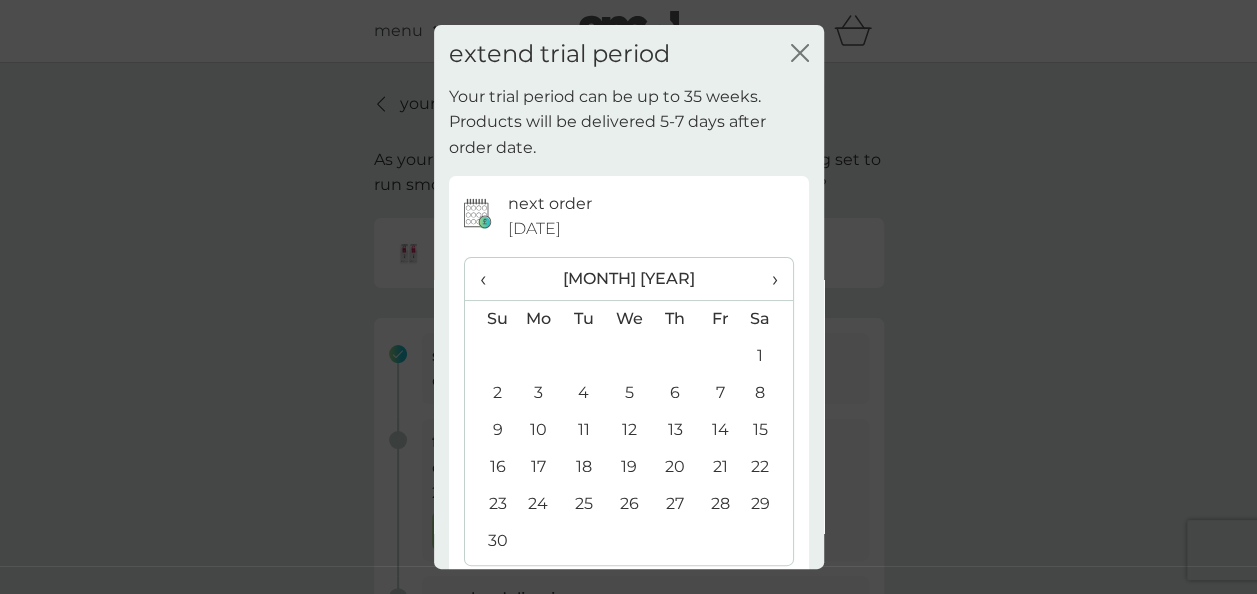 click on "›" at bounding box center [767, 279] 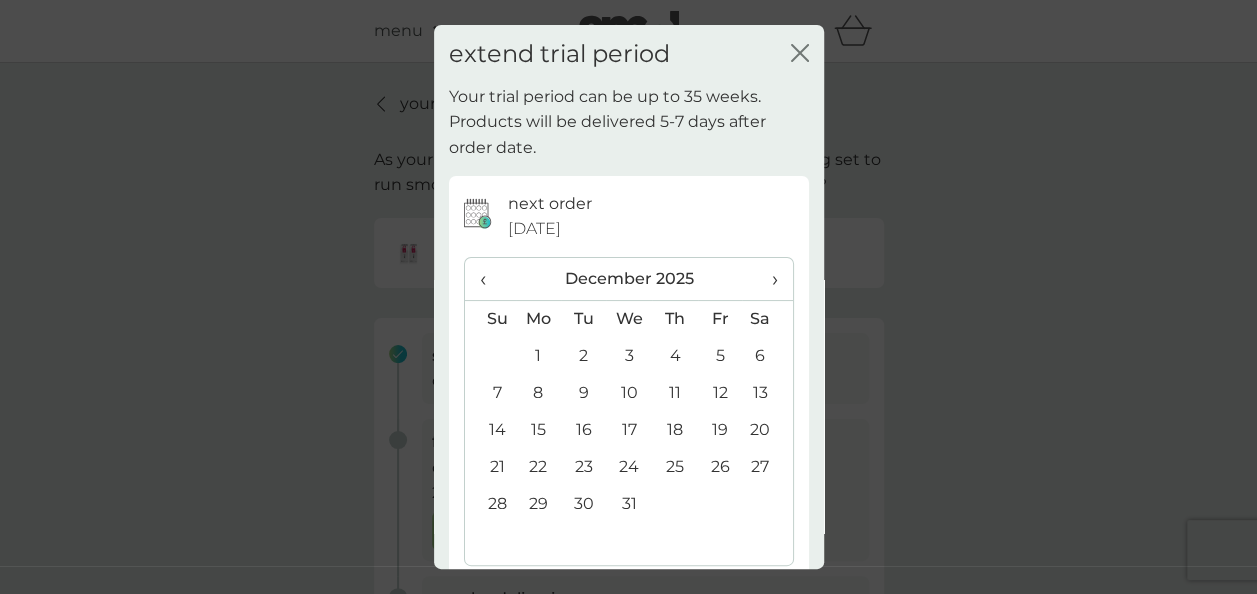 click on "›" at bounding box center (767, 279) 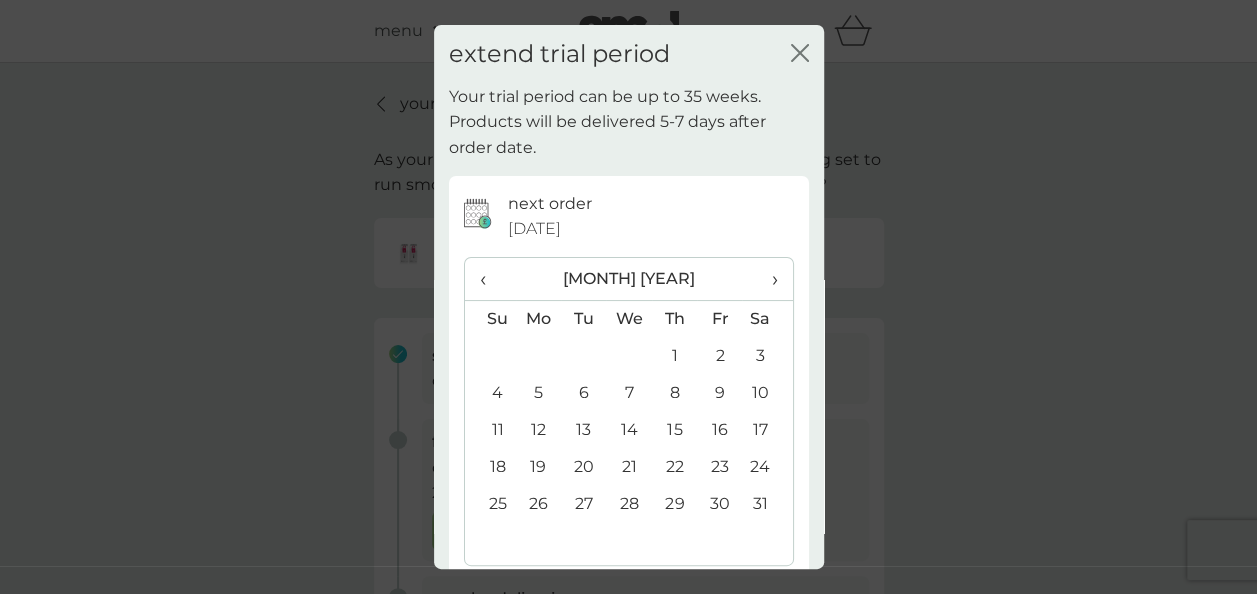 click 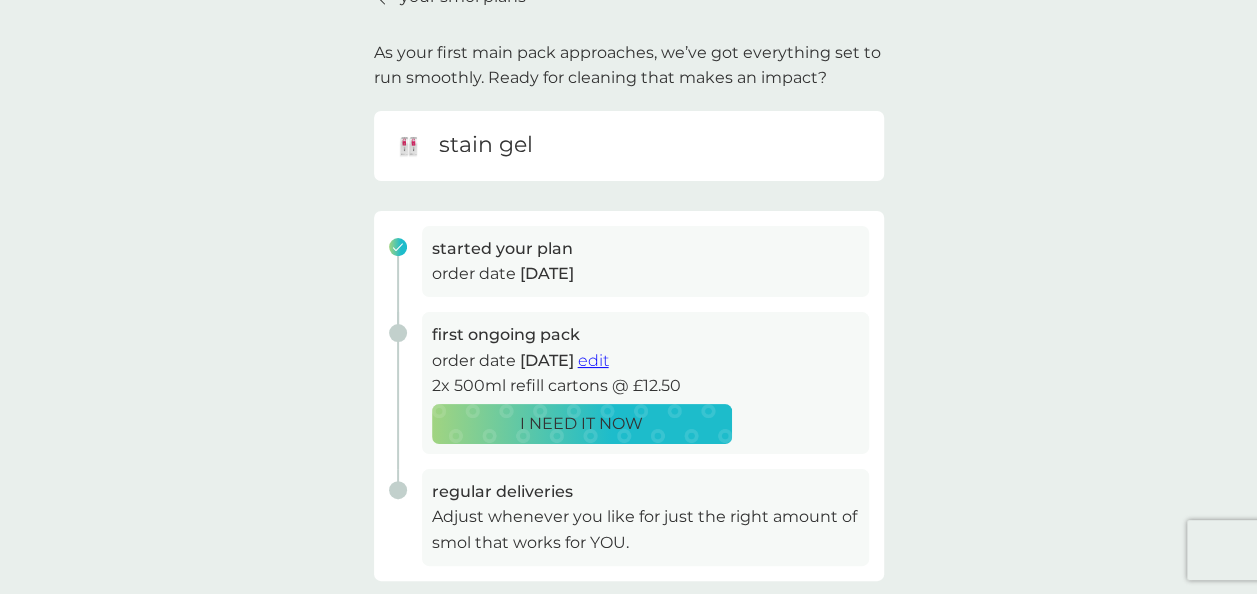 scroll, scrollTop: 0, scrollLeft: 0, axis: both 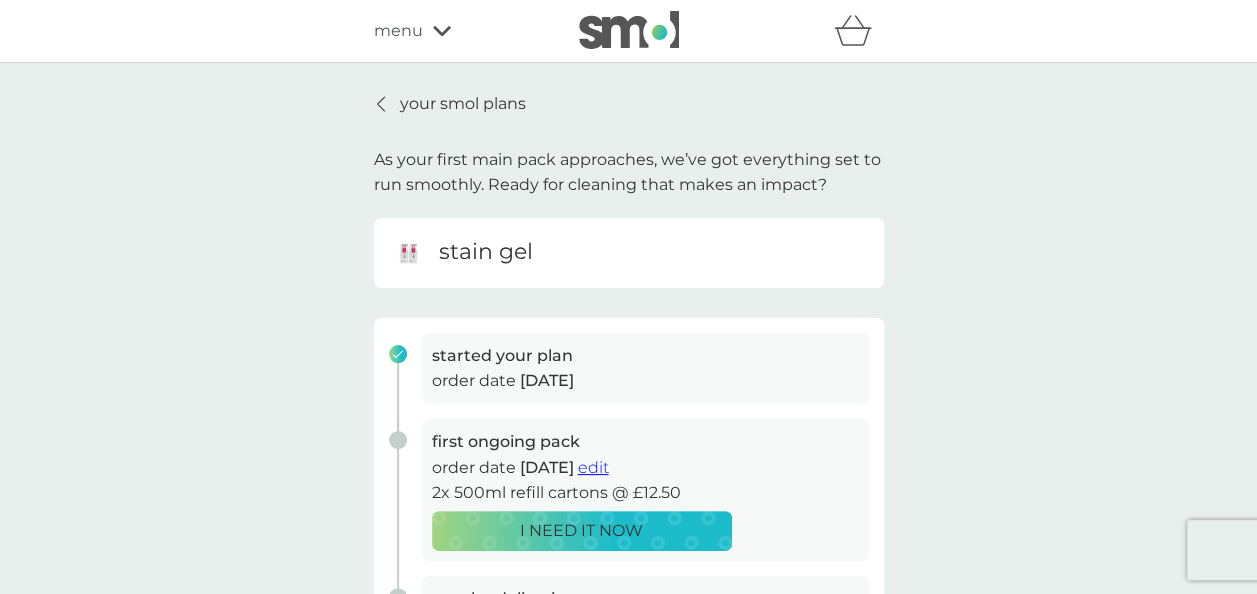 click 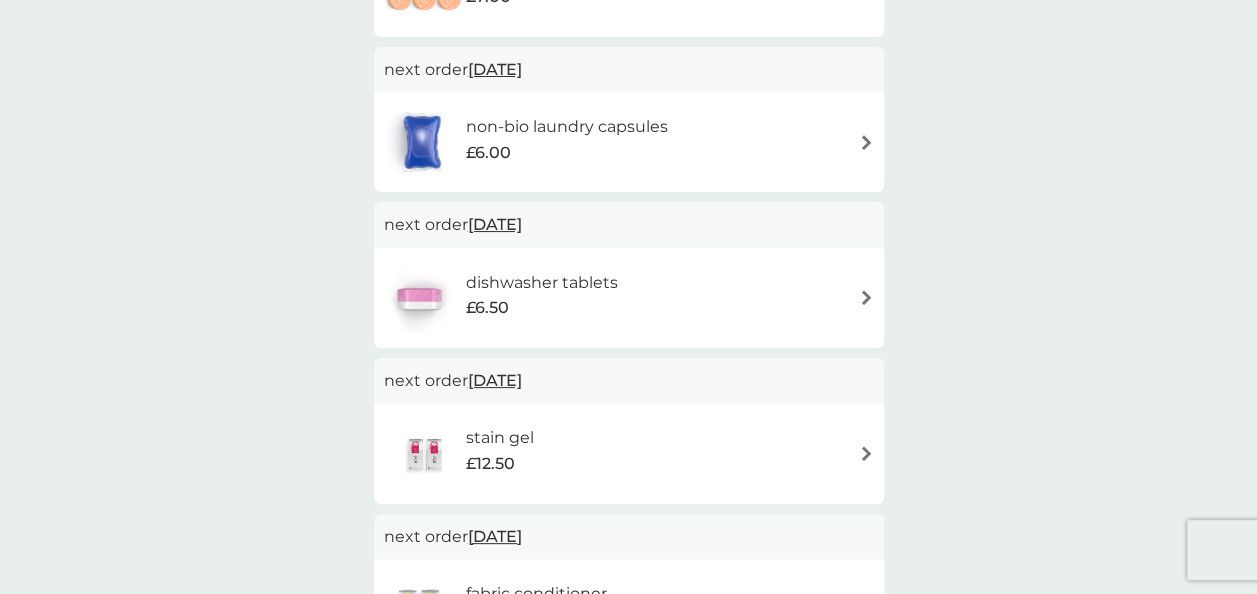 scroll, scrollTop: 500, scrollLeft: 0, axis: vertical 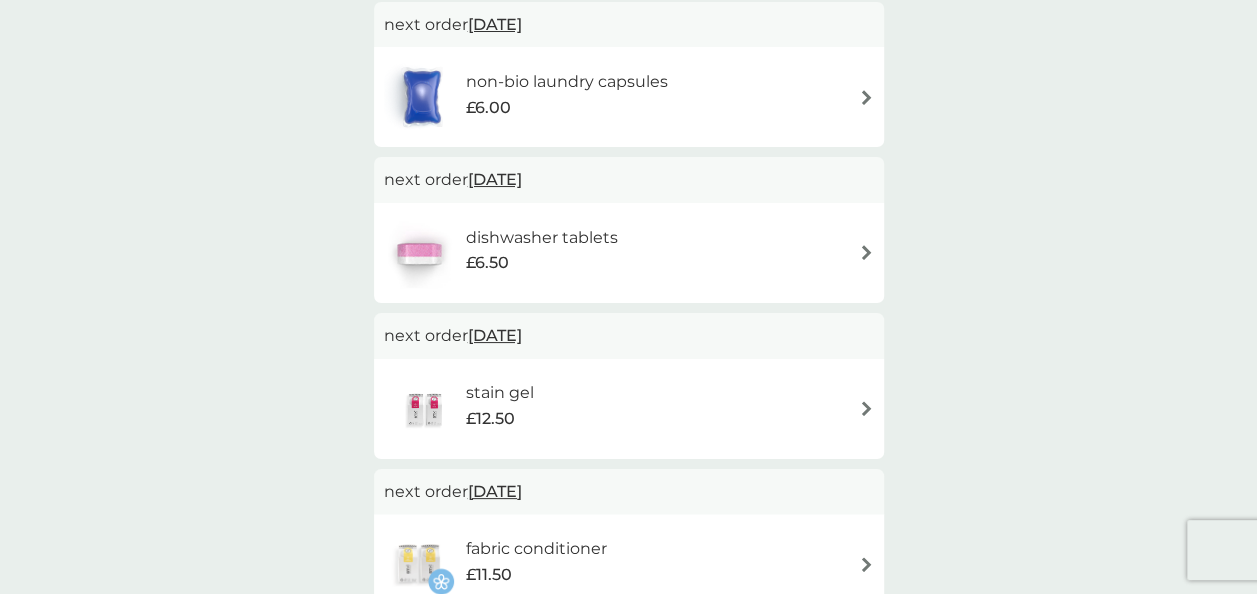 click at bounding box center (866, 97) 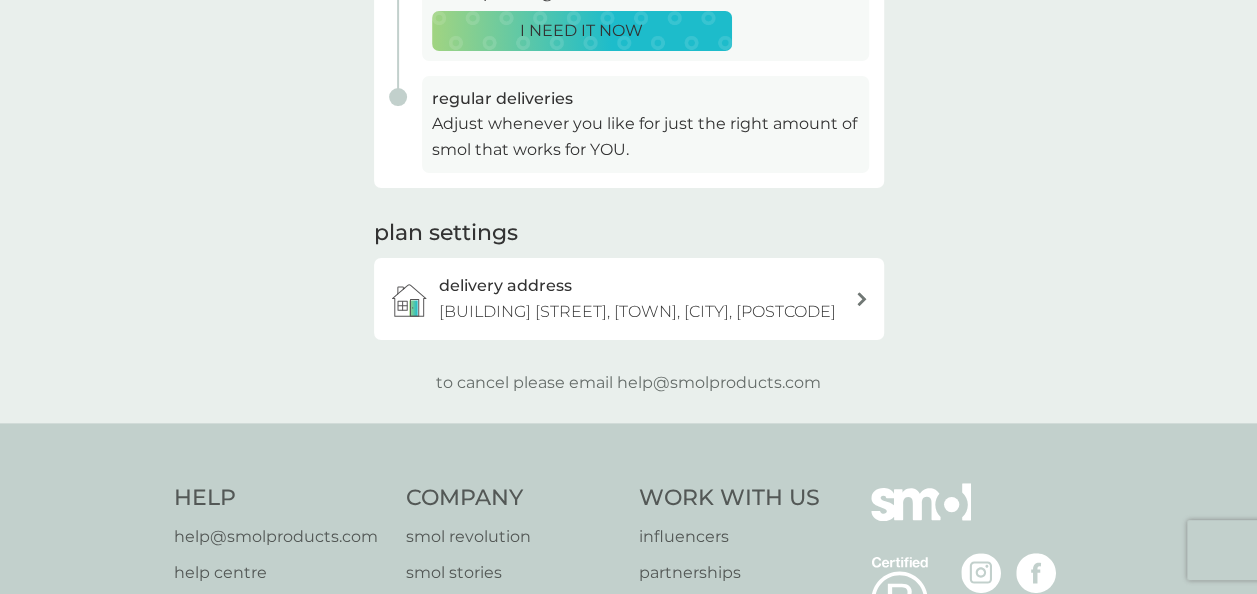 scroll, scrollTop: 0, scrollLeft: 0, axis: both 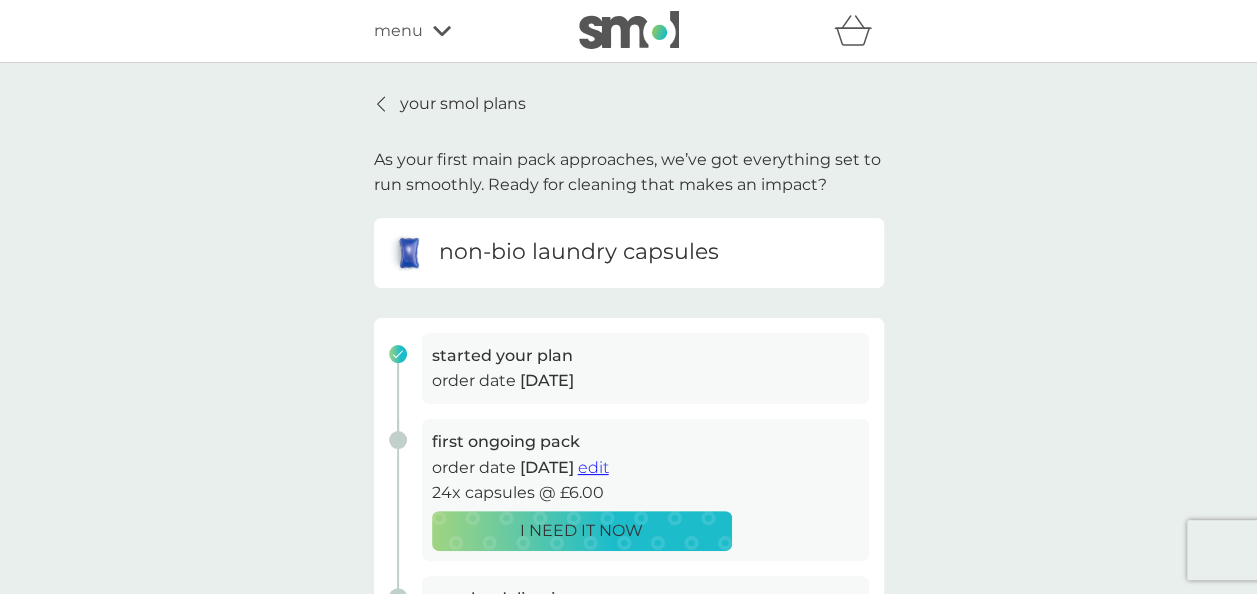 click 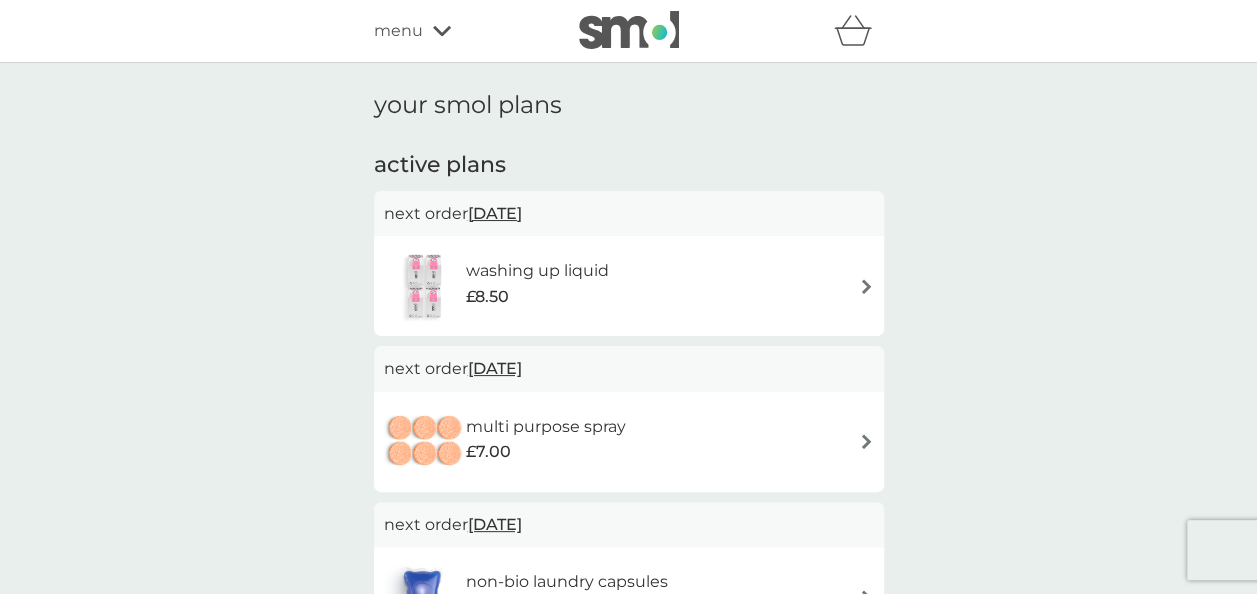 scroll, scrollTop: 0, scrollLeft: 0, axis: both 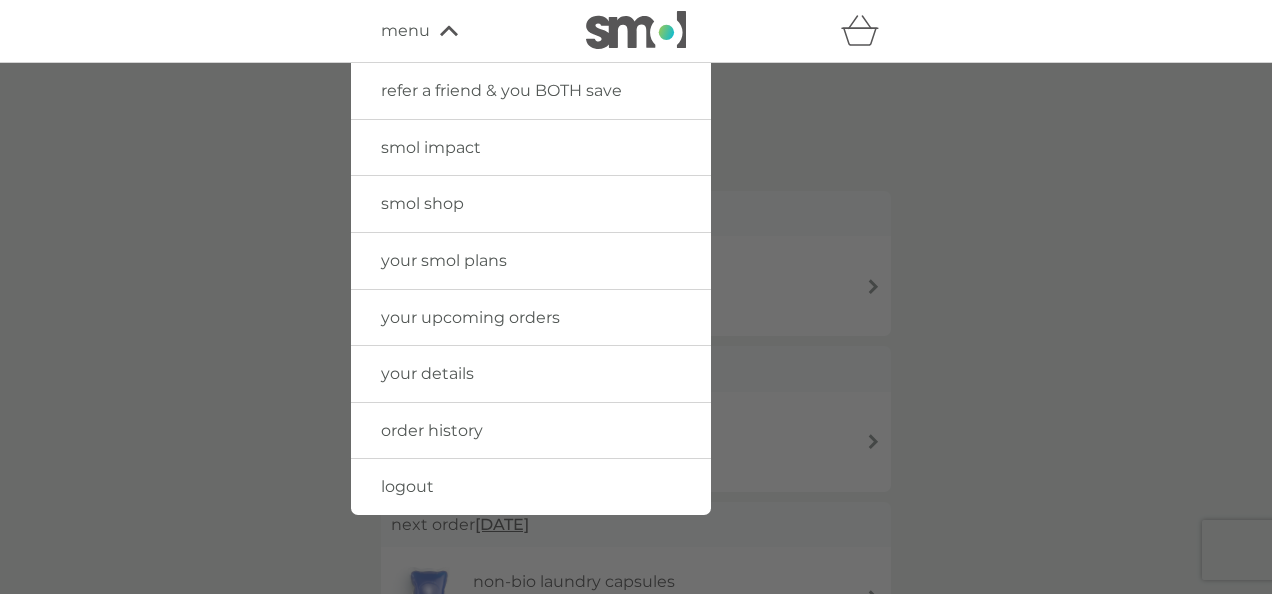 click on "smol shop" at bounding box center [422, 203] 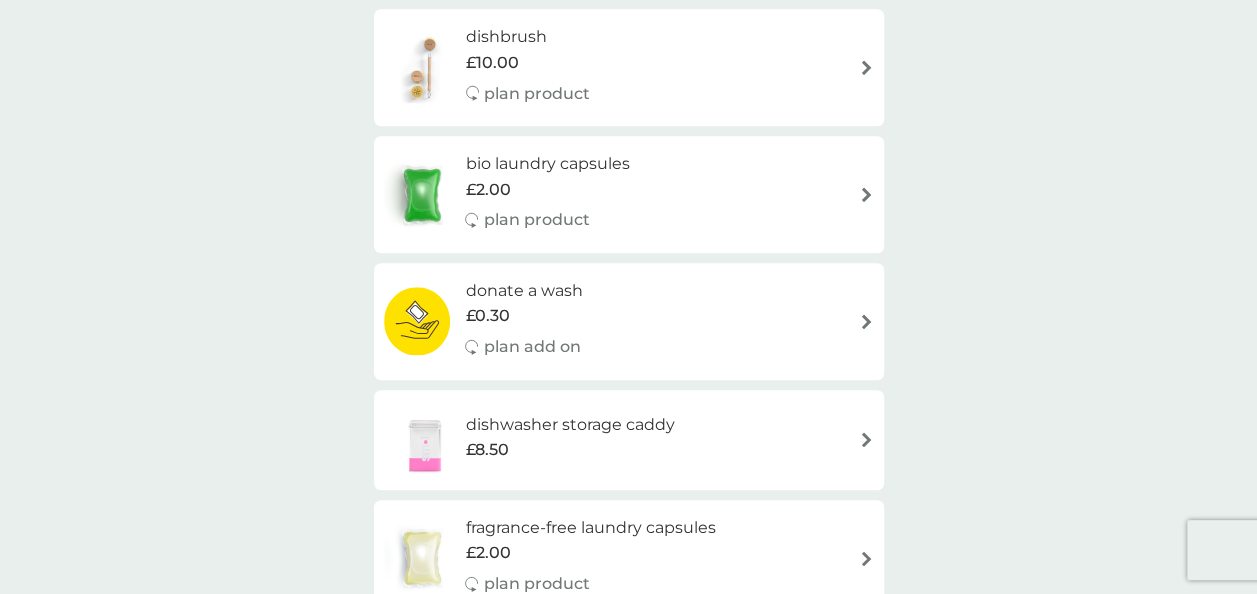 scroll, scrollTop: 800, scrollLeft: 0, axis: vertical 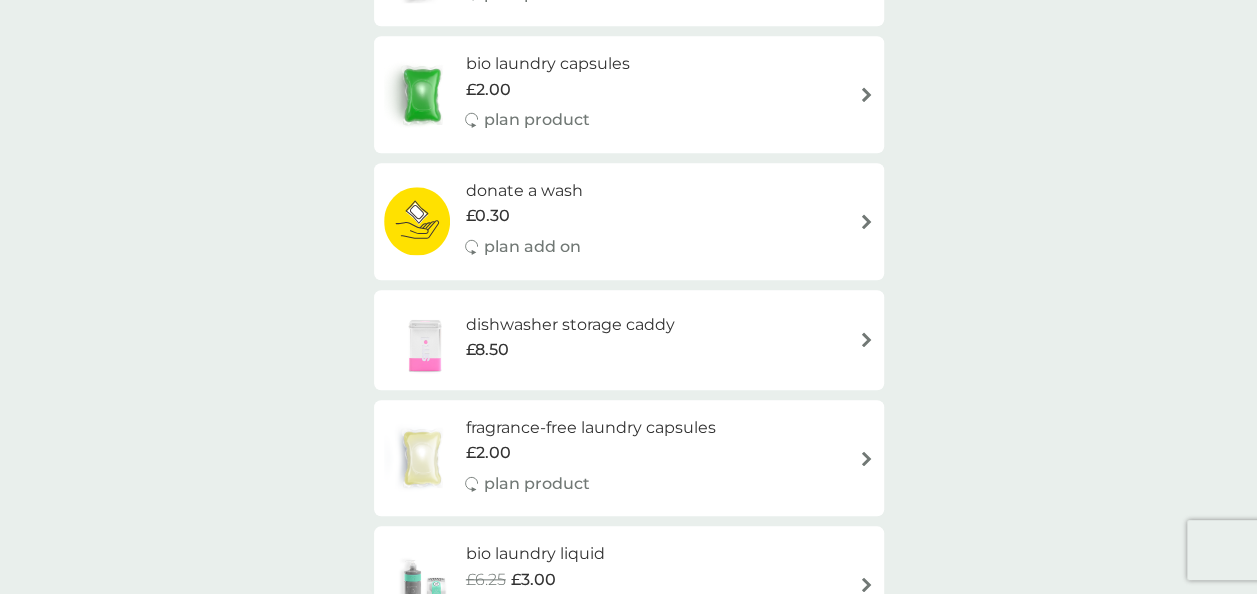 click at bounding box center (866, 94) 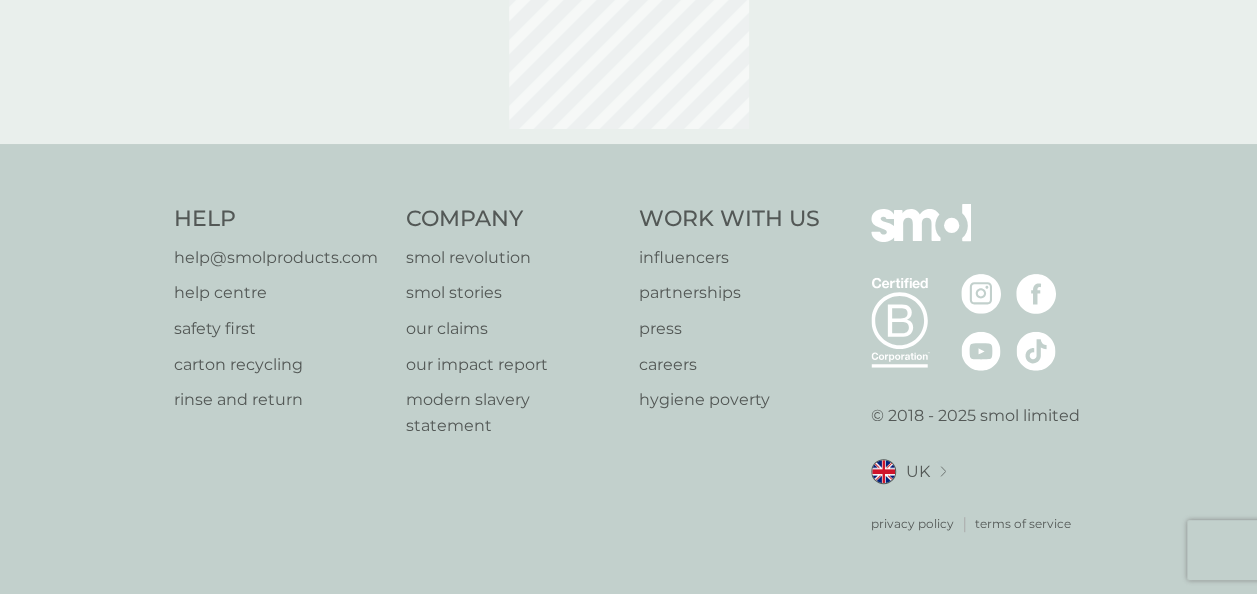 scroll, scrollTop: 0, scrollLeft: 0, axis: both 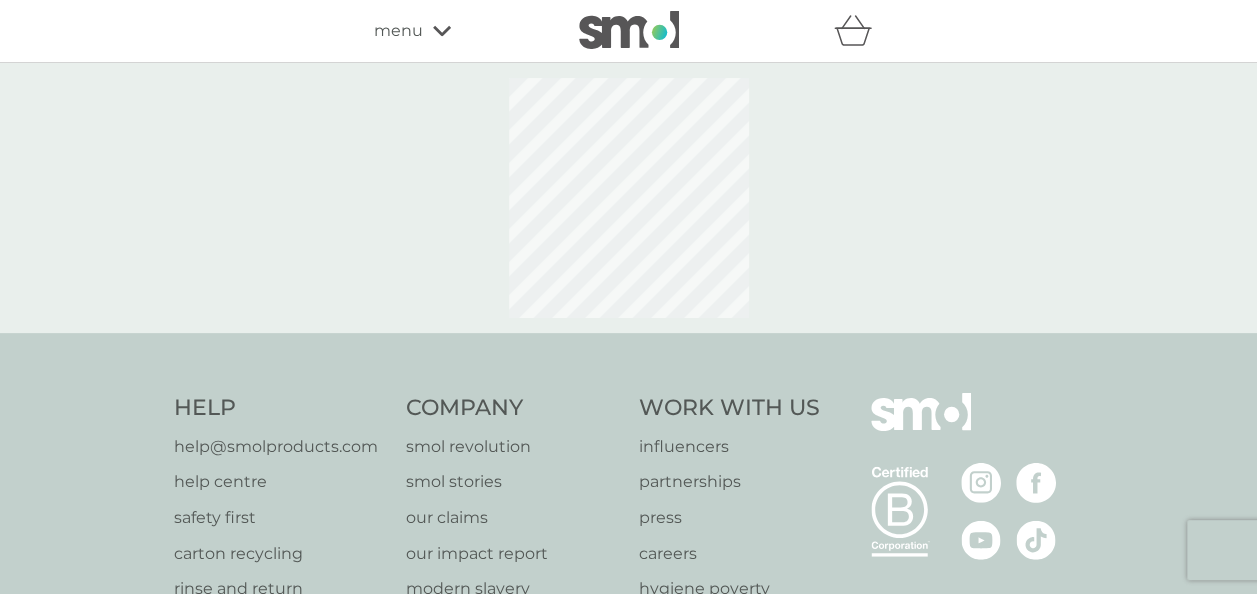 select on "42" 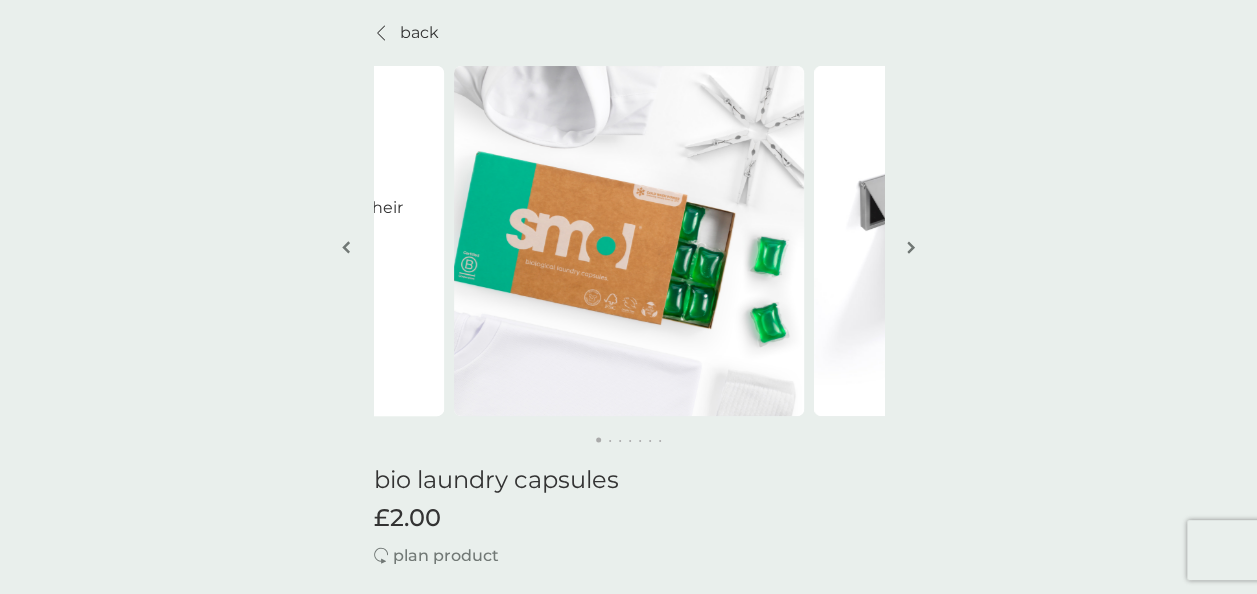 scroll, scrollTop: 0, scrollLeft: 0, axis: both 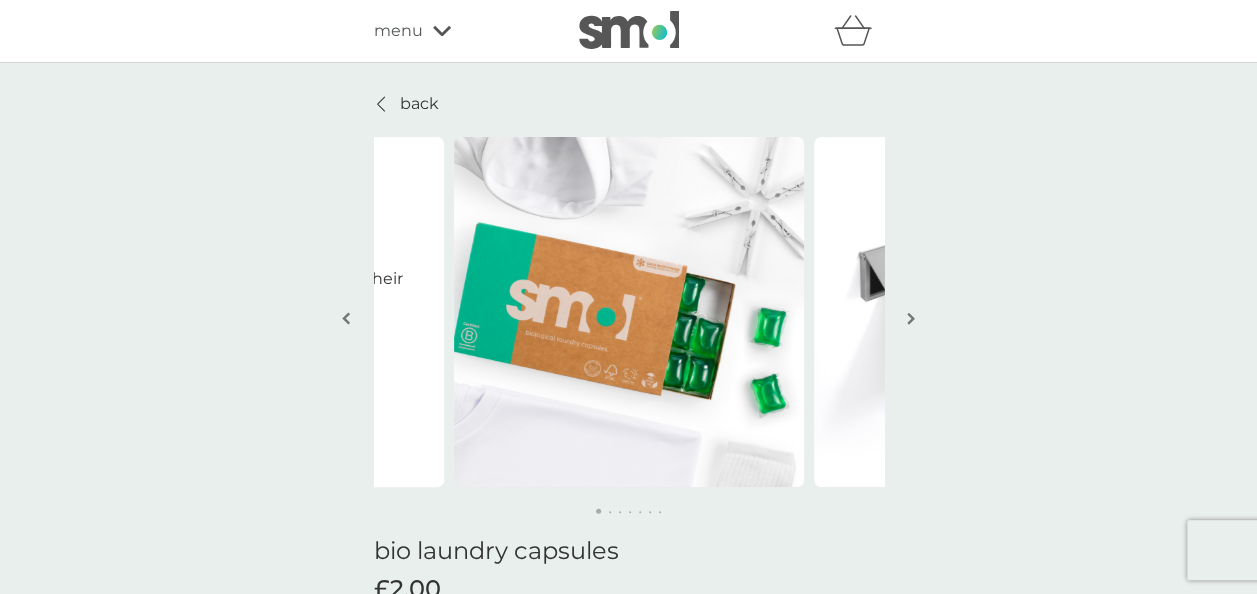 click 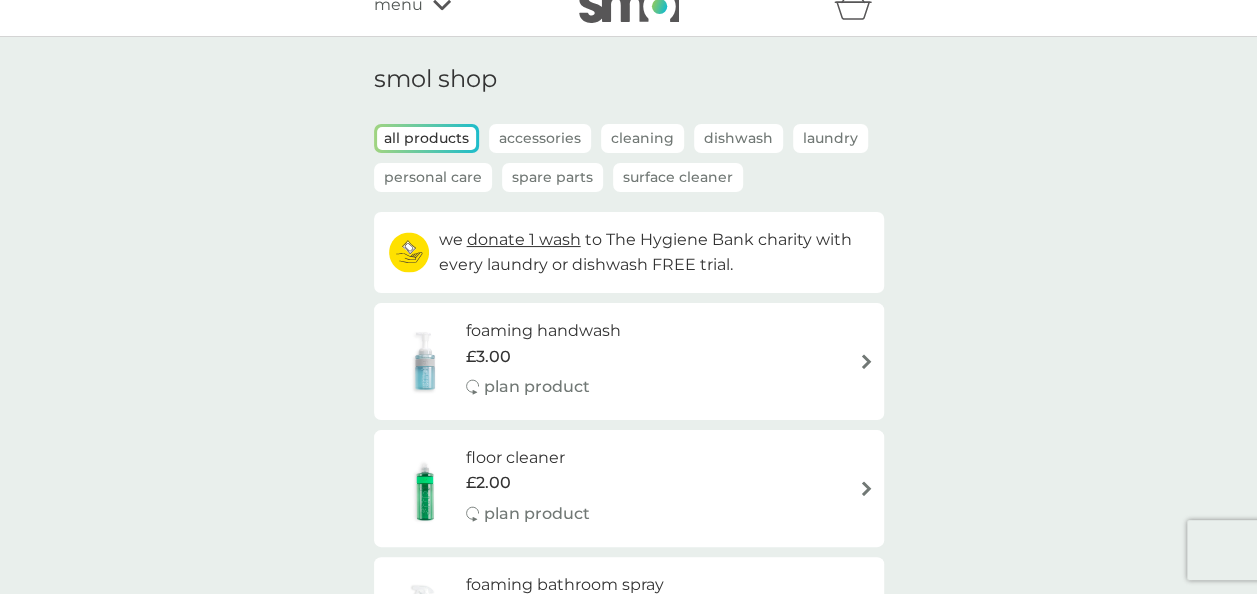scroll, scrollTop: 0, scrollLeft: 0, axis: both 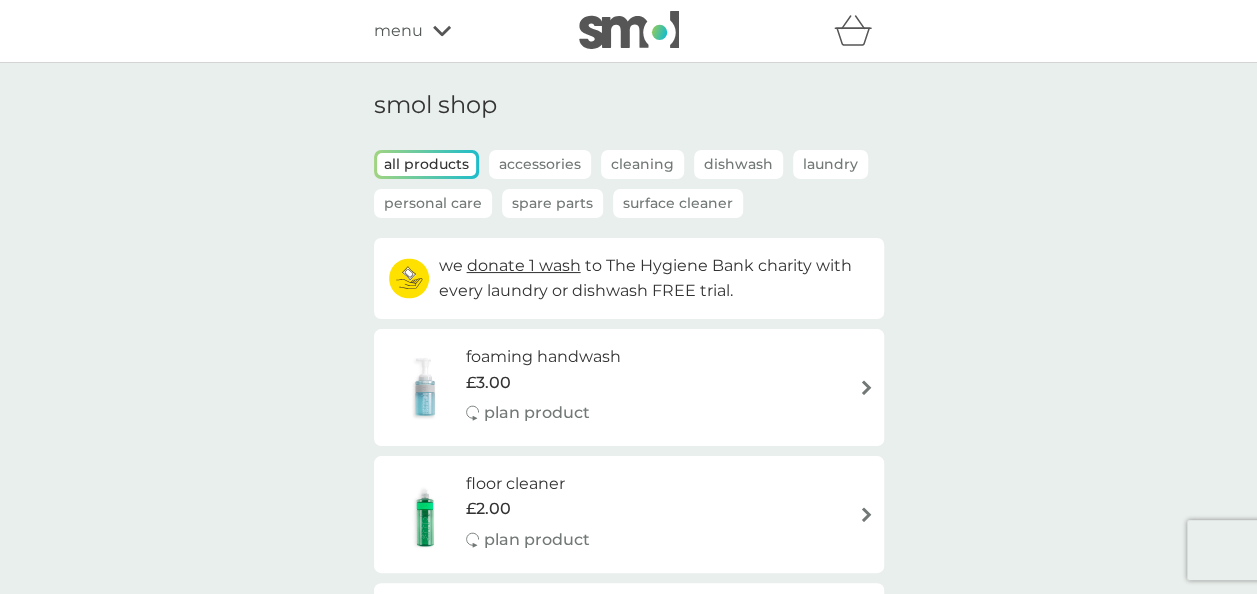 click 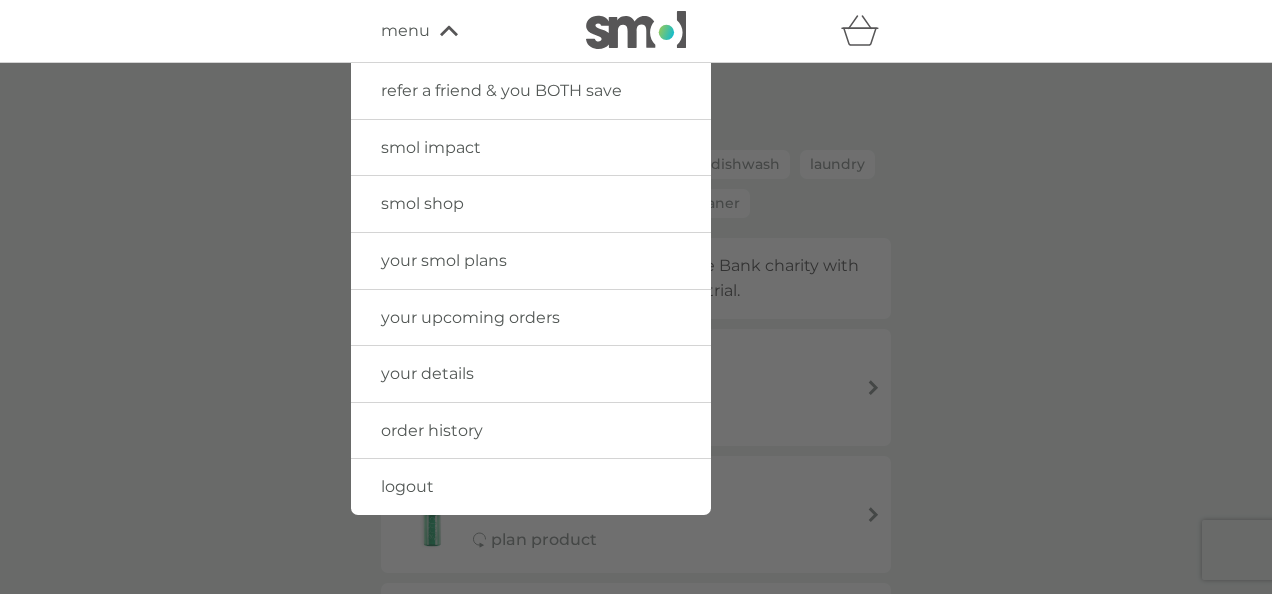 click at bounding box center (636, 360) 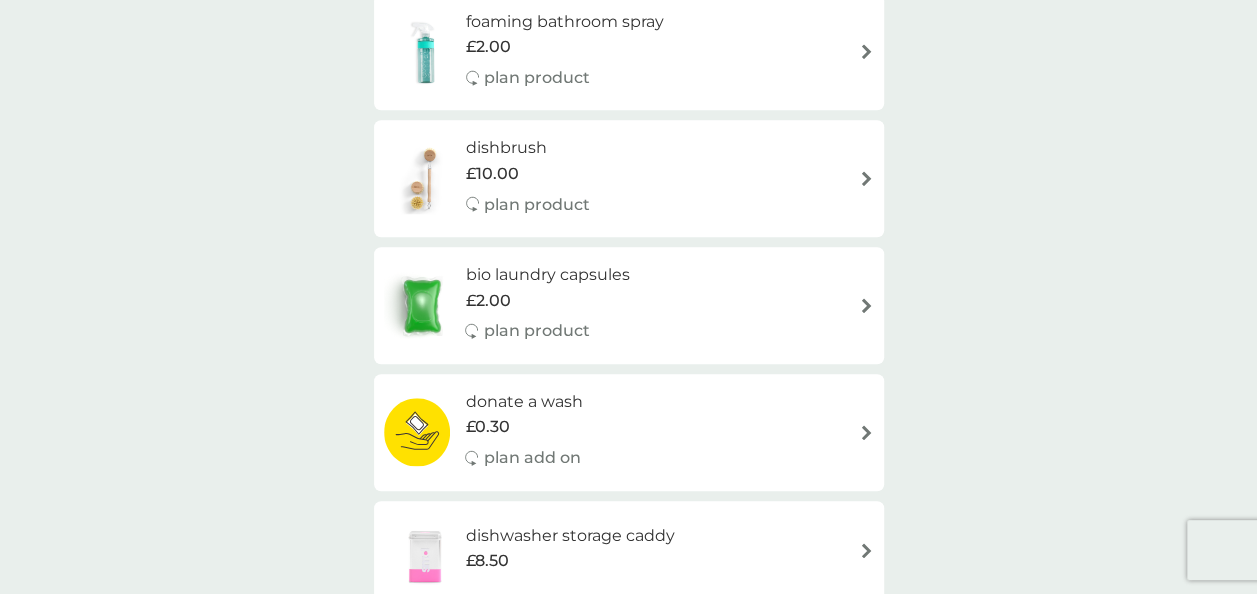 scroll, scrollTop: 700, scrollLeft: 0, axis: vertical 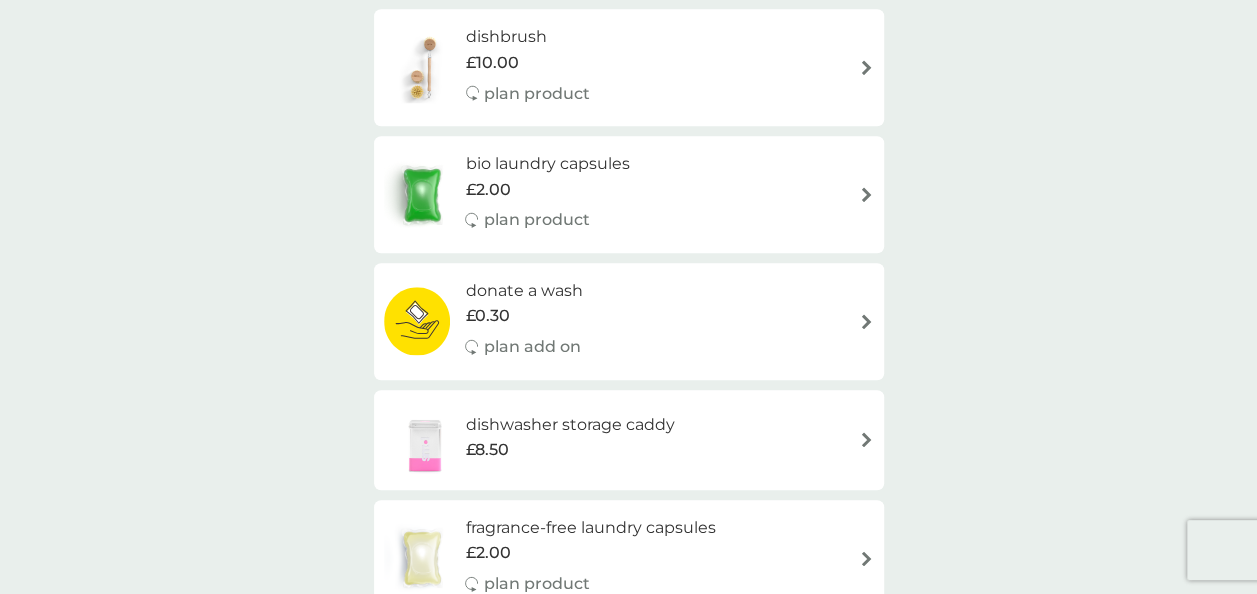 select on "42" 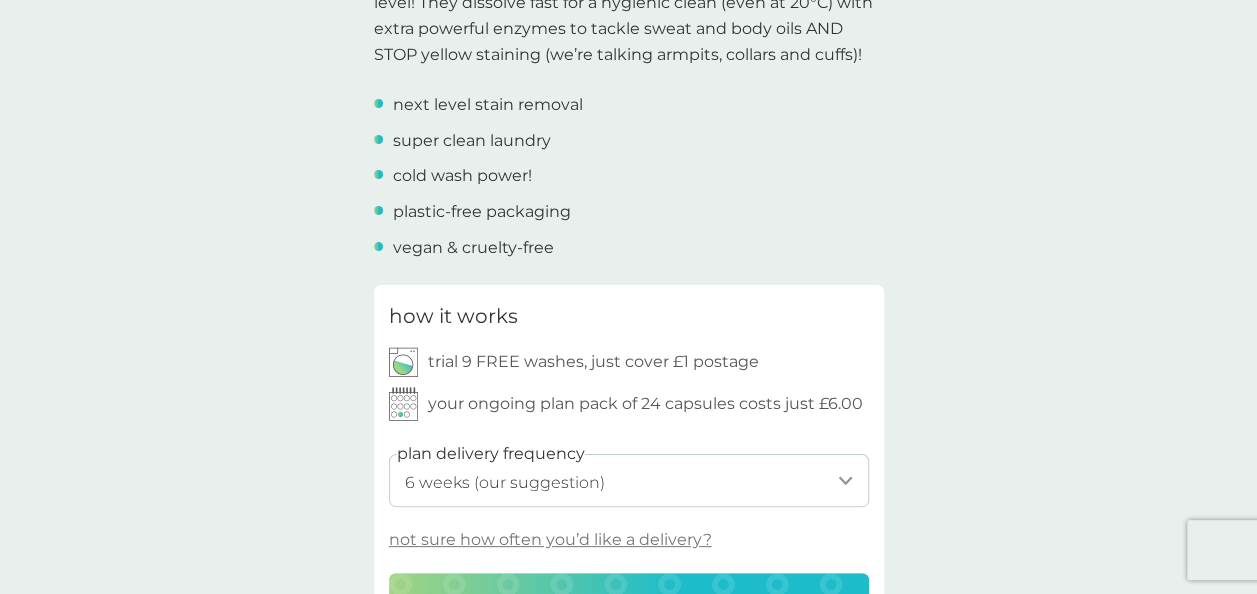 scroll, scrollTop: 0, scrollLeft: 0, axis: both 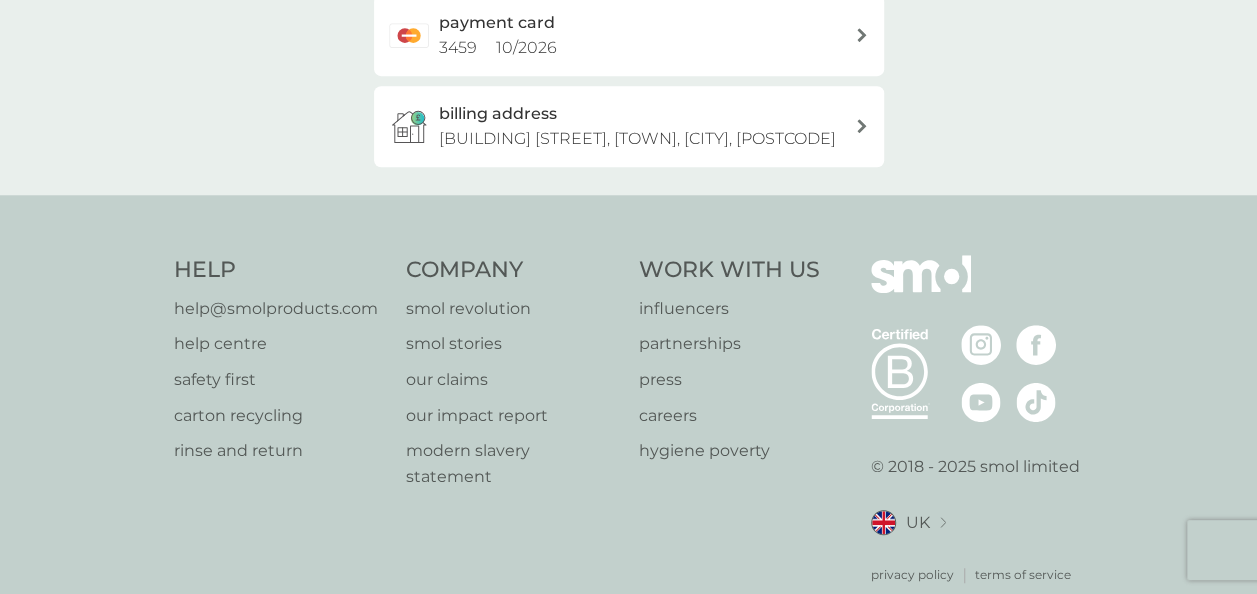 click on "help@smolproducts.com" at bounding box center [276, 309] 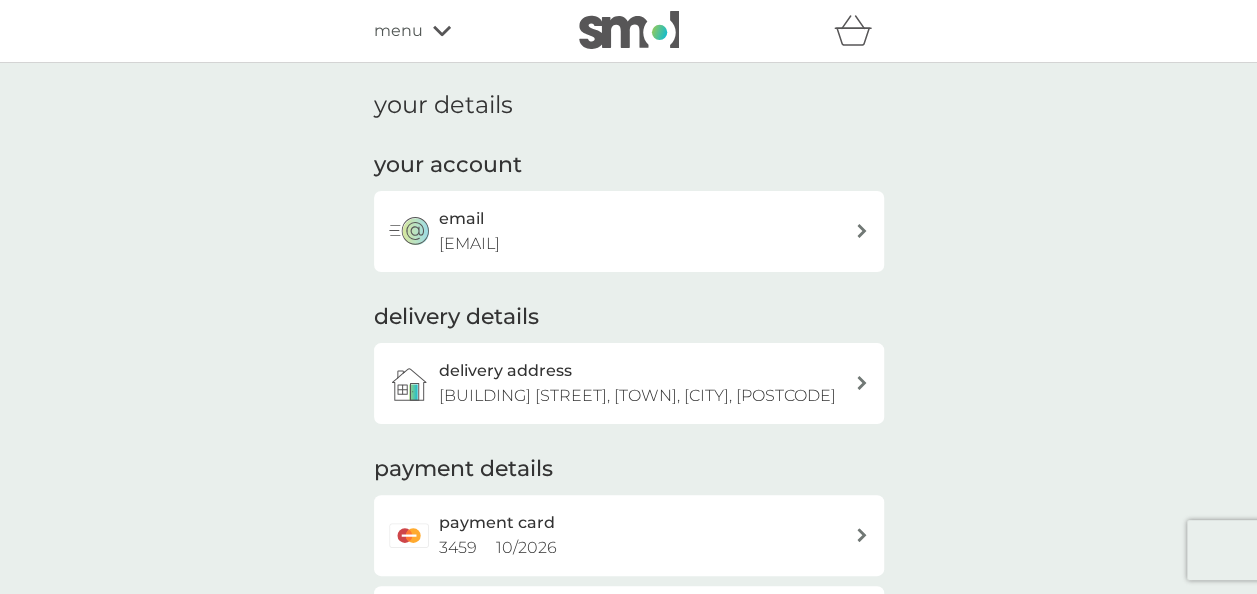 click 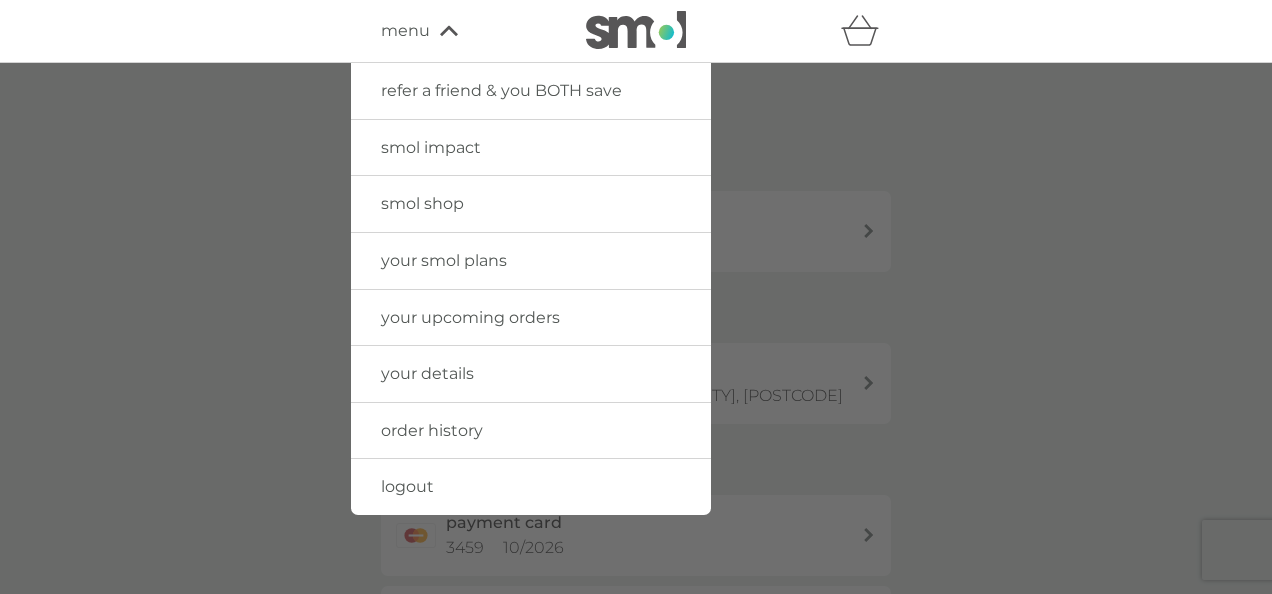 click on "smol shop" at bounding box center (422, 203) 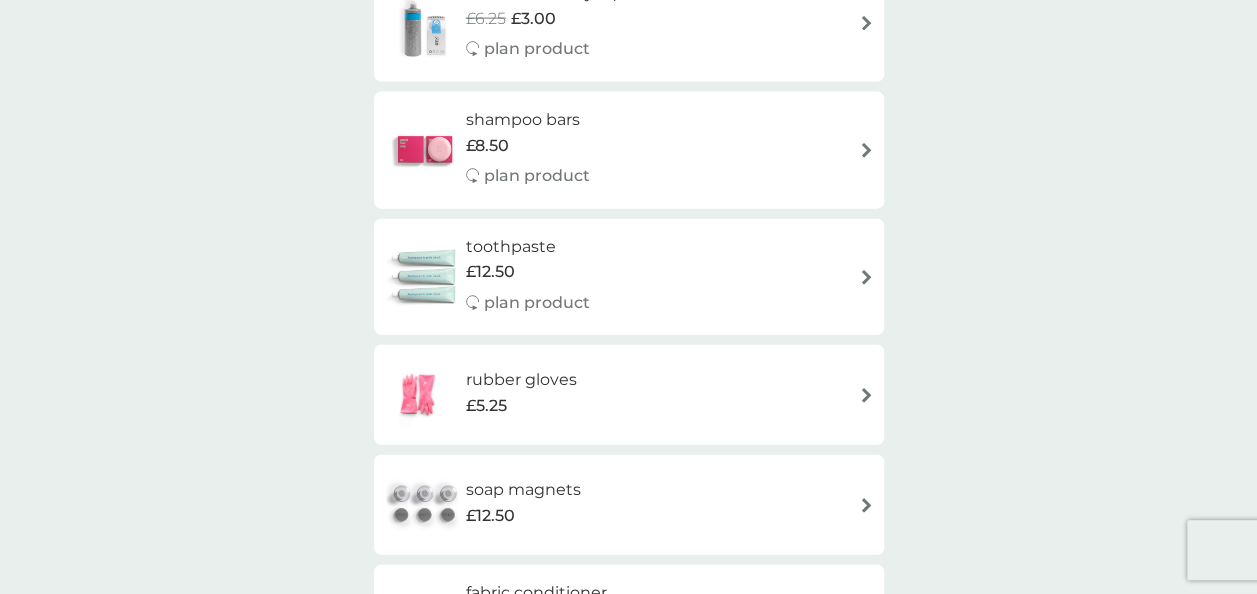 scroll, scrollTop: 2400, scrollLeft: 0, axis: vertical 